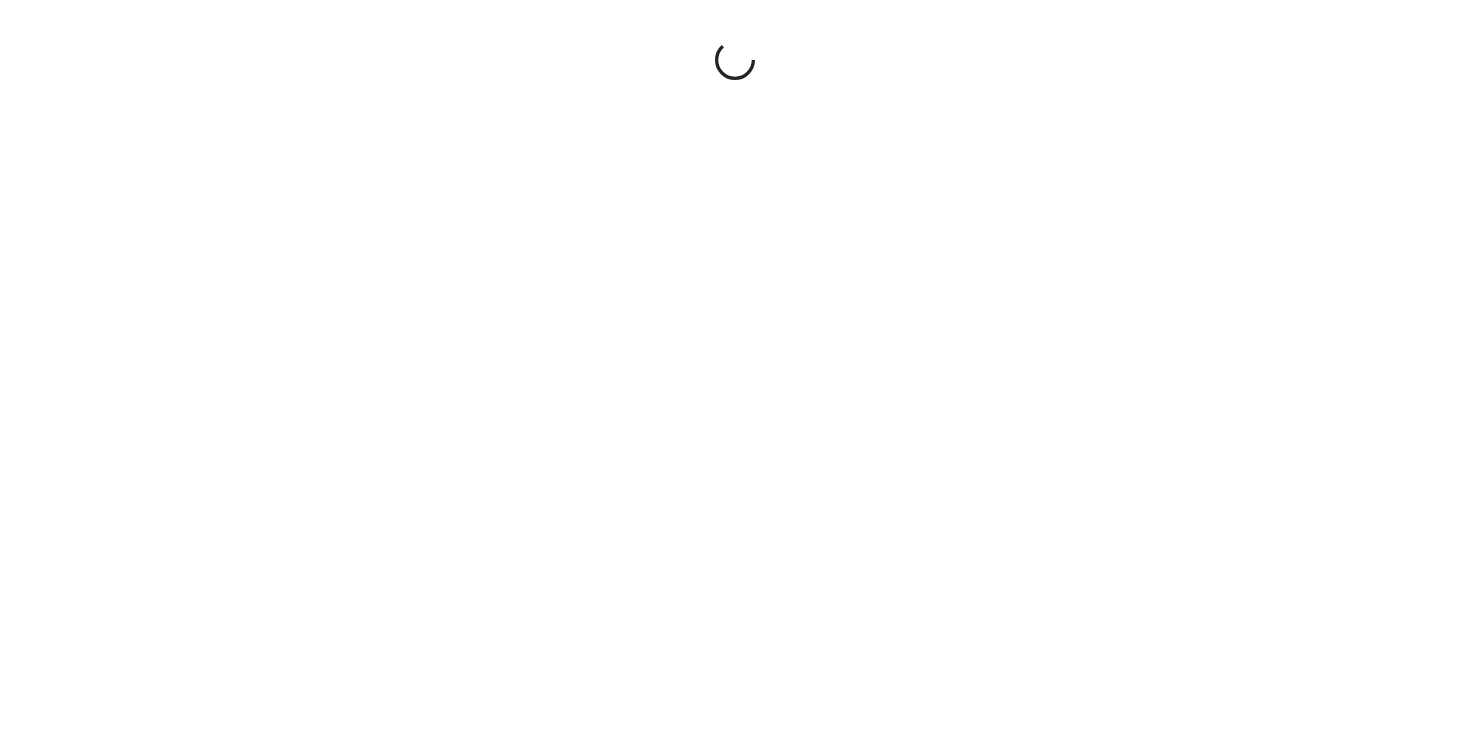 scroll, scrollTop: 0, scrollLeft: 0, axis: both 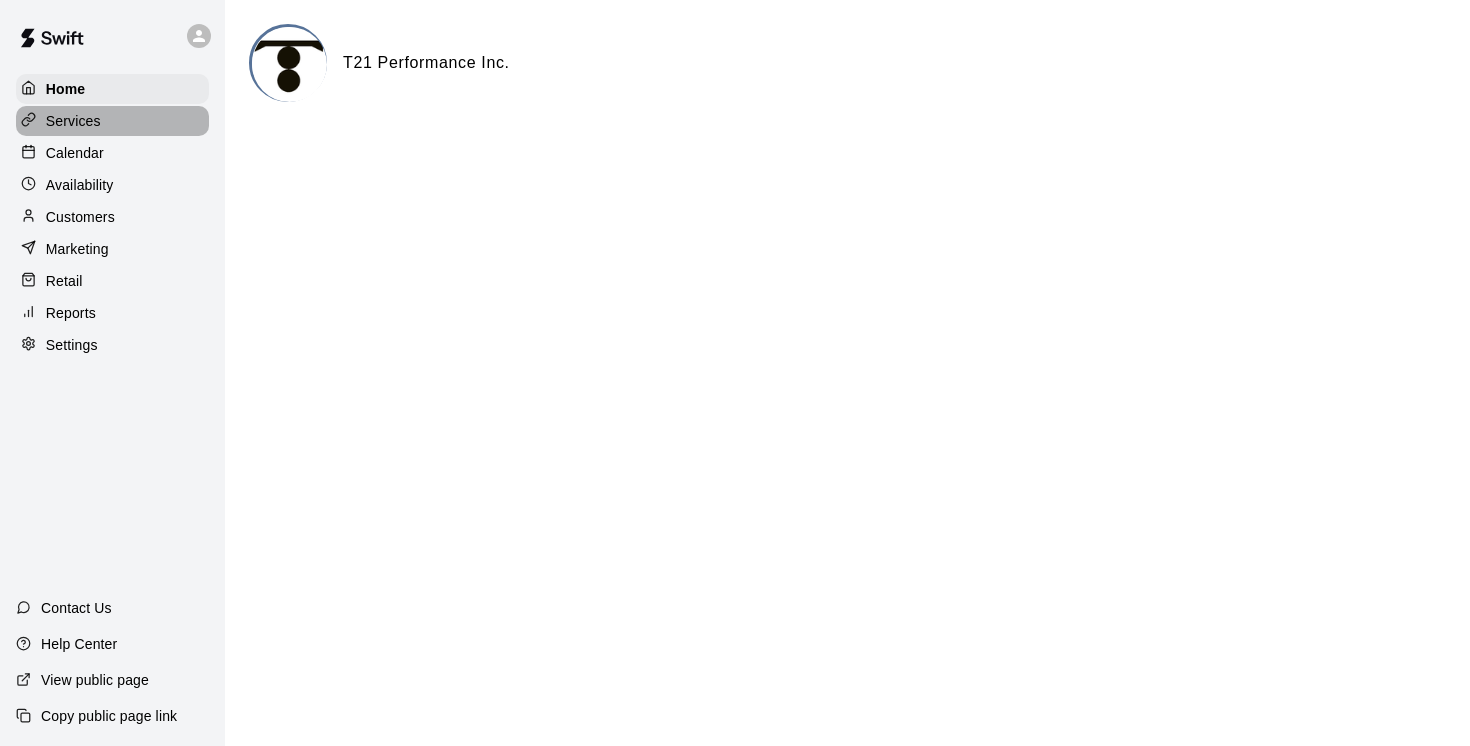 click on "Services" at bounding box center [73, 121] 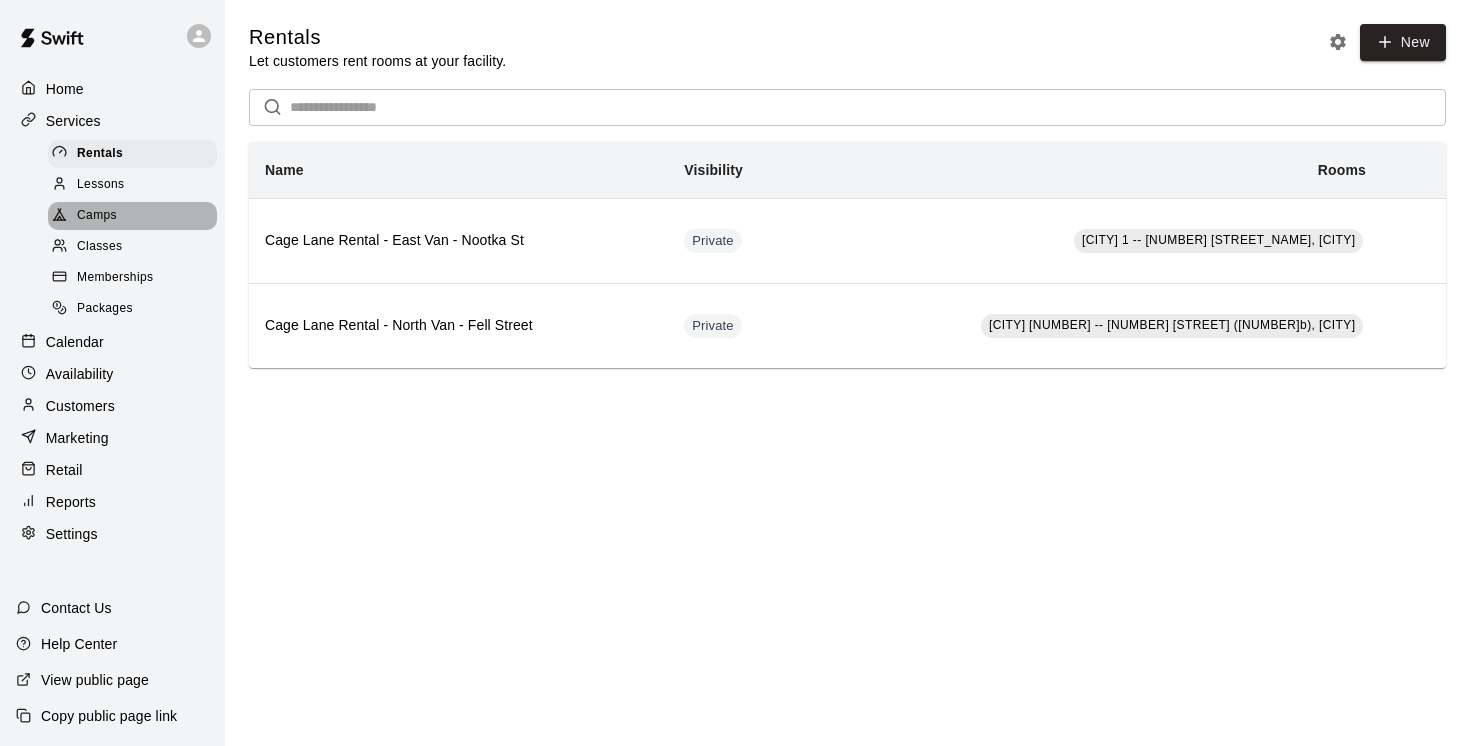 click on "Camps" at bounding box center (132, 216) 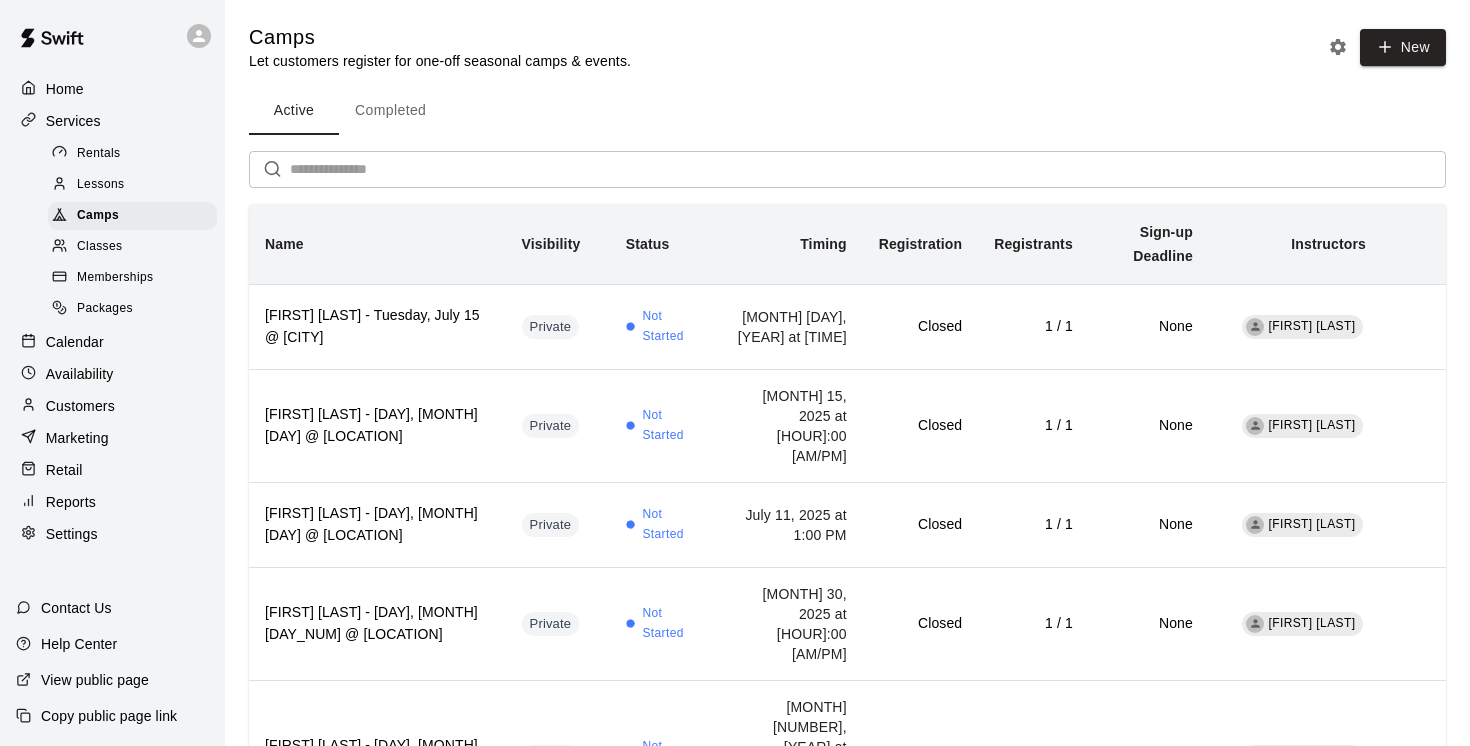 click at bounding box center [868, 169] 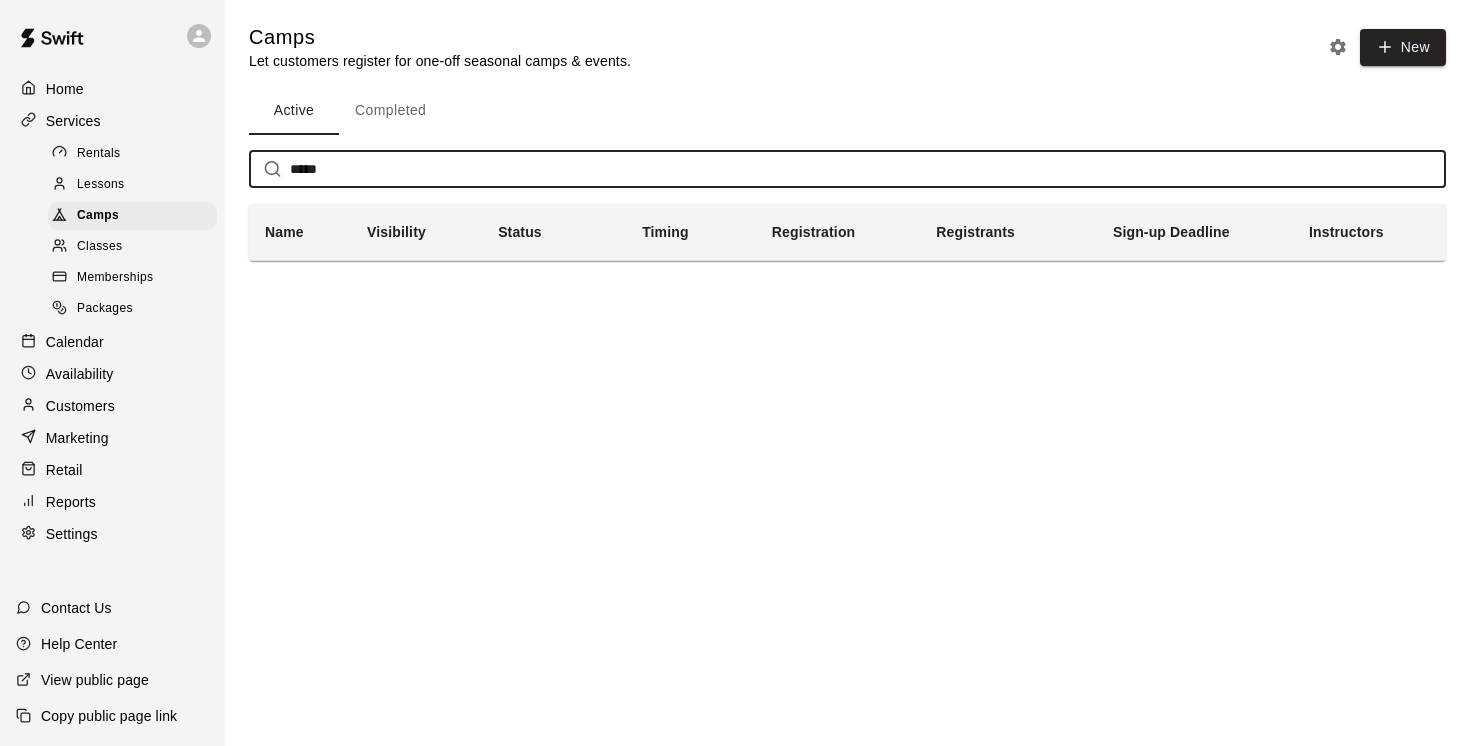type on "*****" 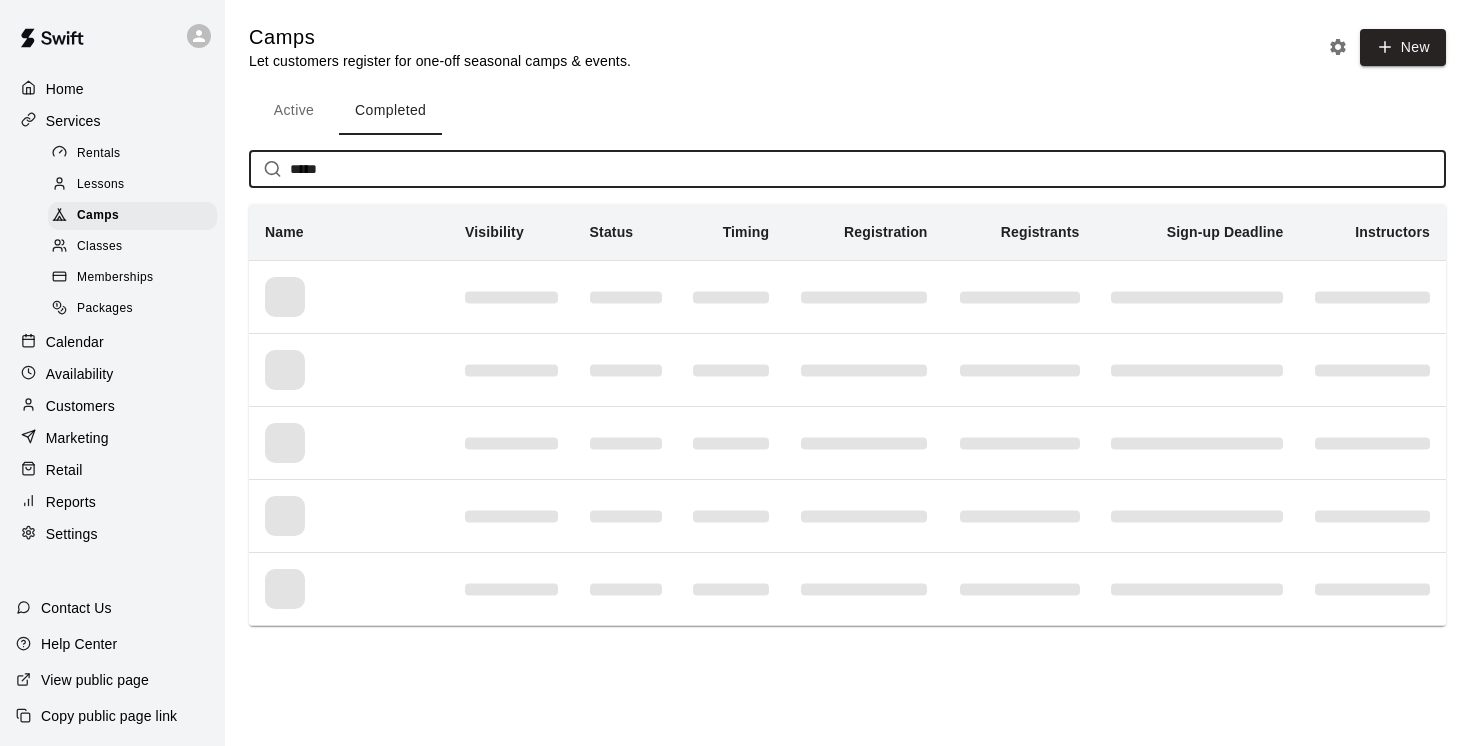 drag, startPoint x: 344, startPoint y: 171, endPoint x: 262, endPoint y: 162, distance: 82.492424 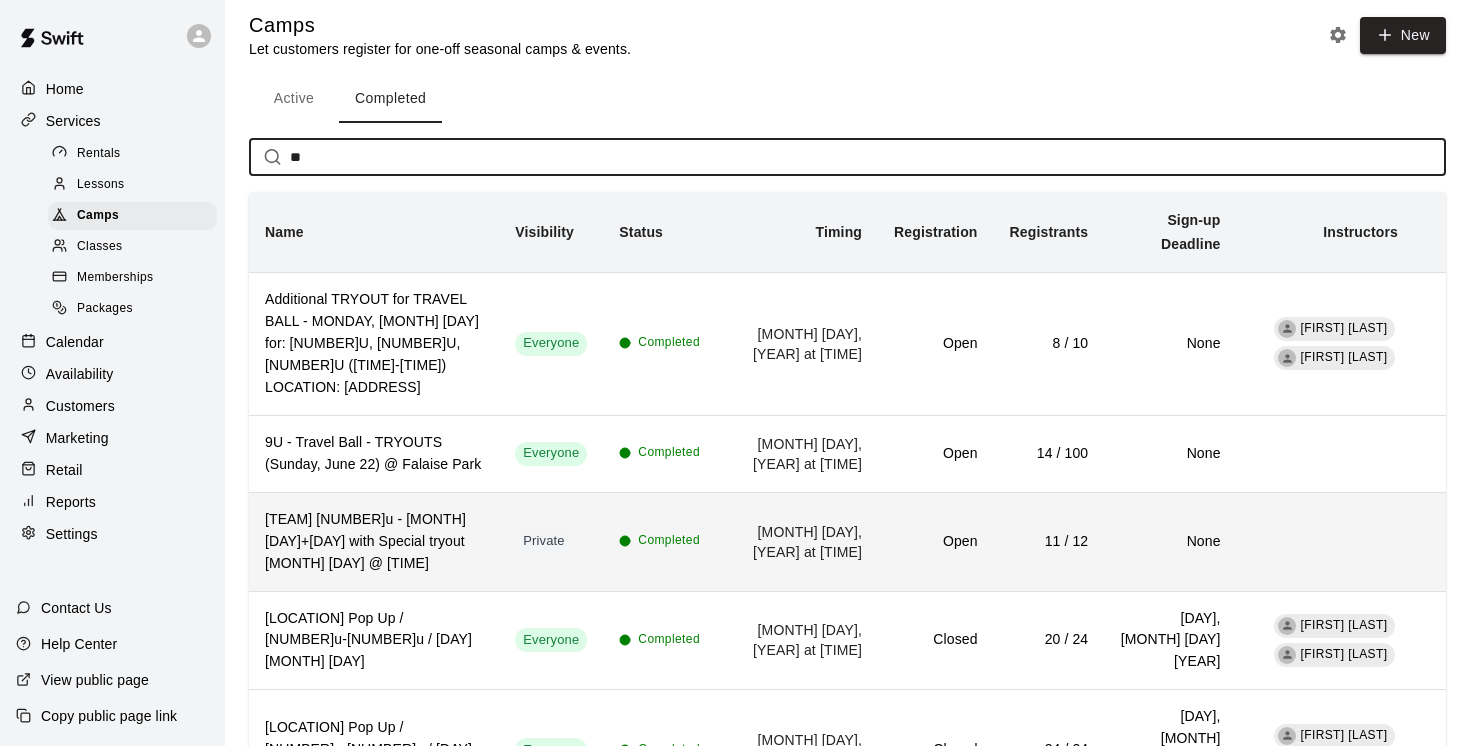 scroll, scrollTop: 0, scrollLeft: 0, axis: both 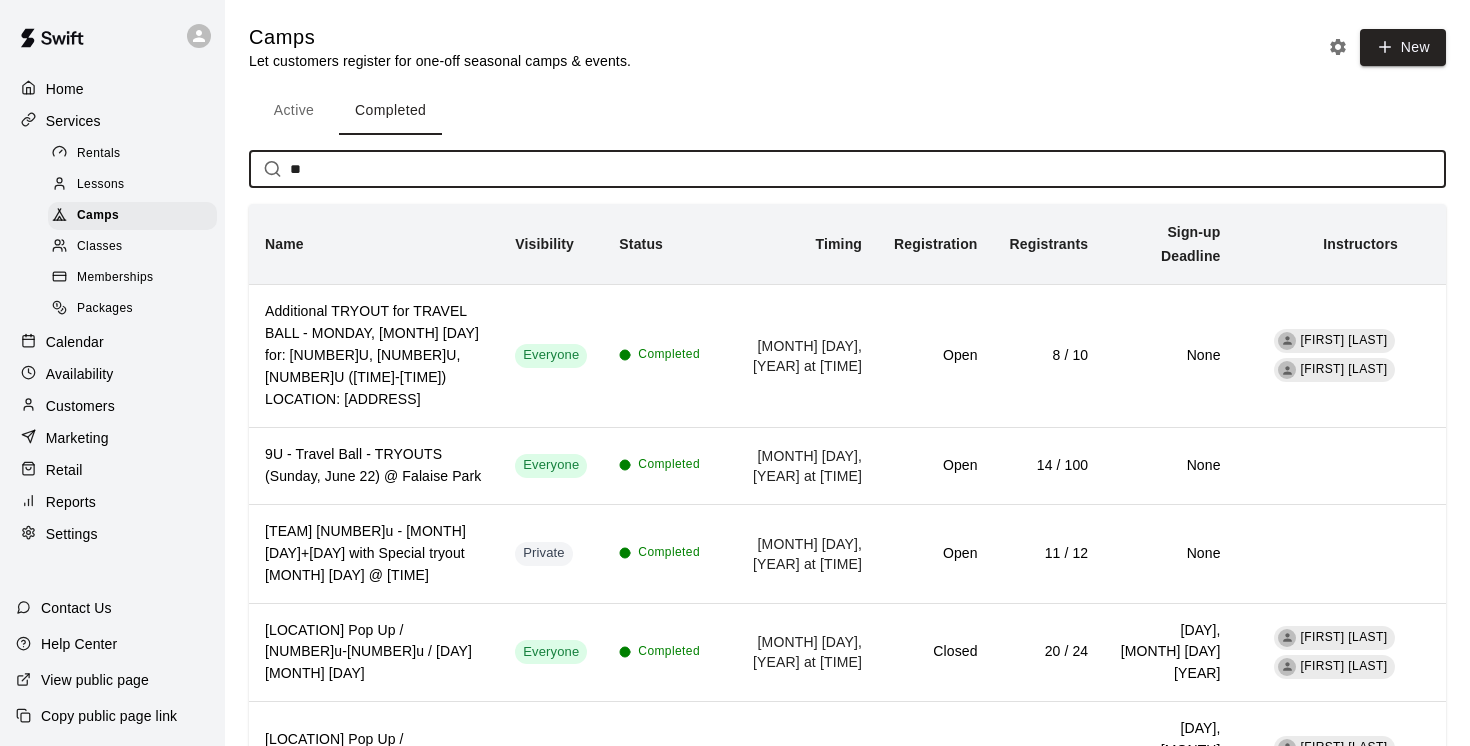 click on "**" at bounding box center [868, 169] 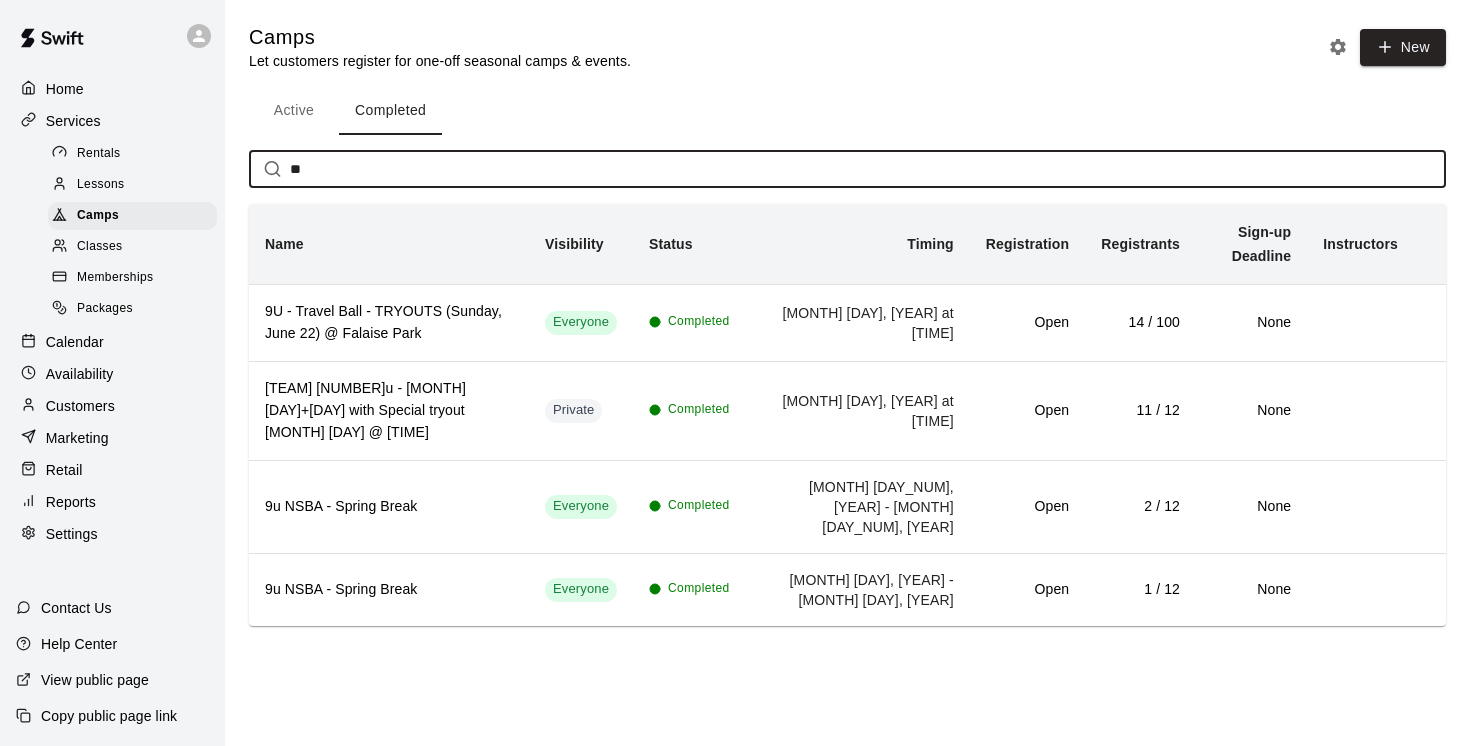 type on "*" 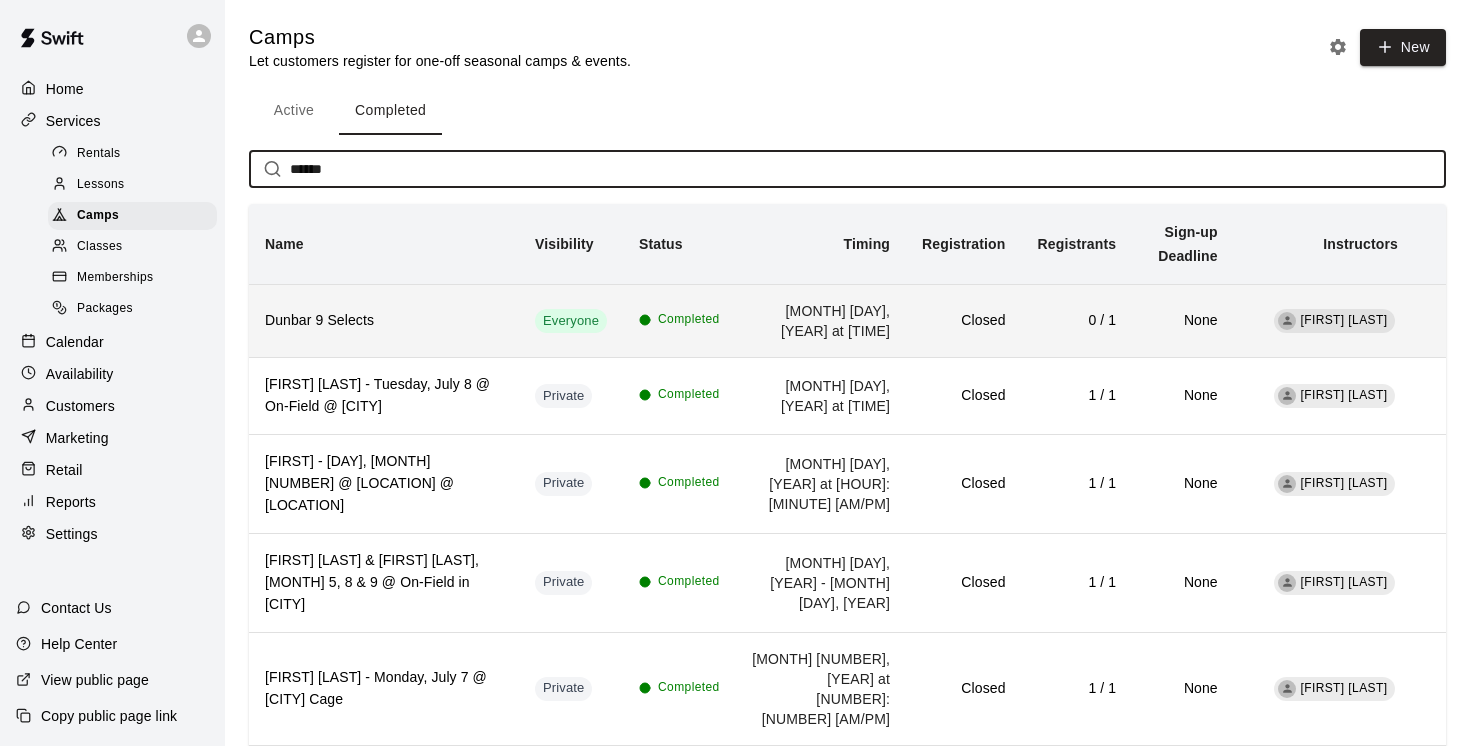 type on "******" 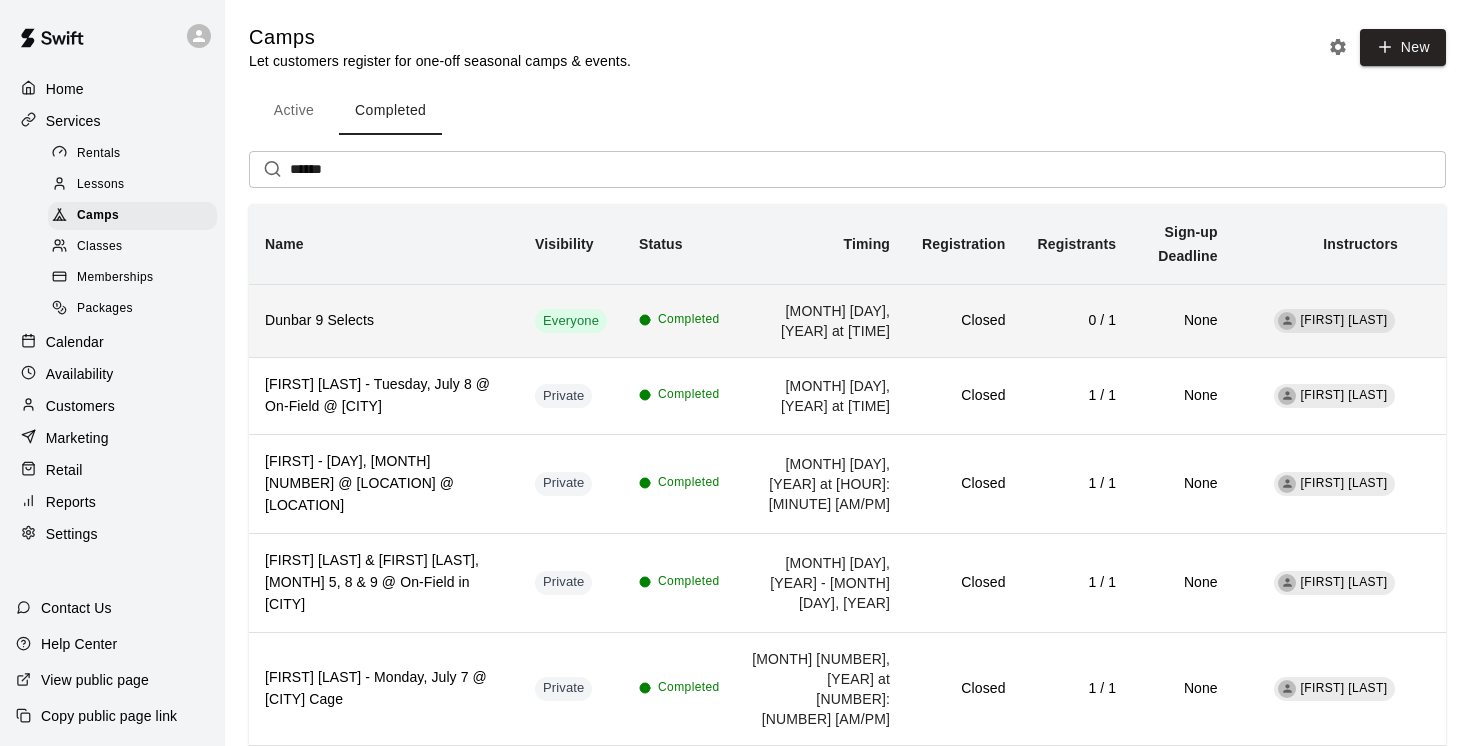 click on "Dunbar 9 Selects" at bounding box center (384, 320) 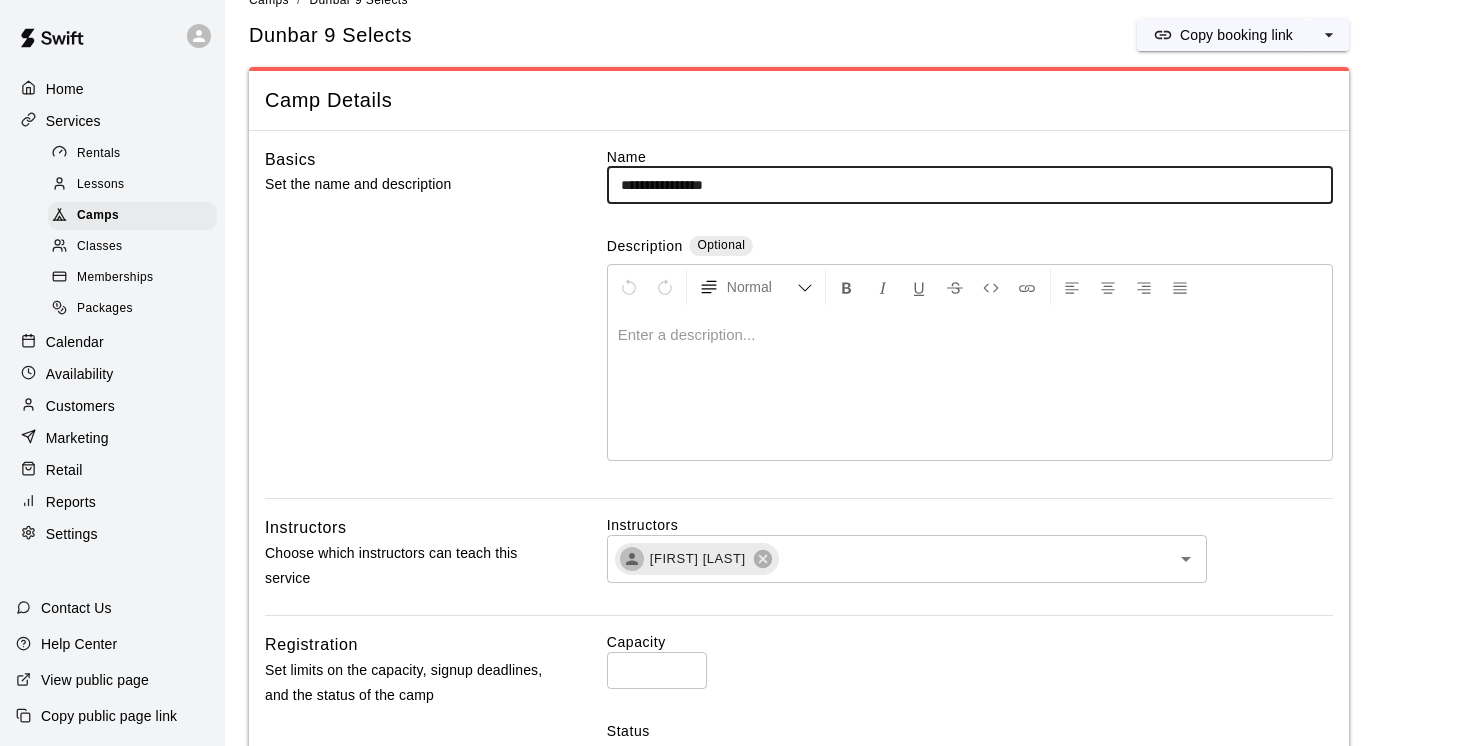 scroll, scrollTop: 0, scrollLeft: 0, axis: both 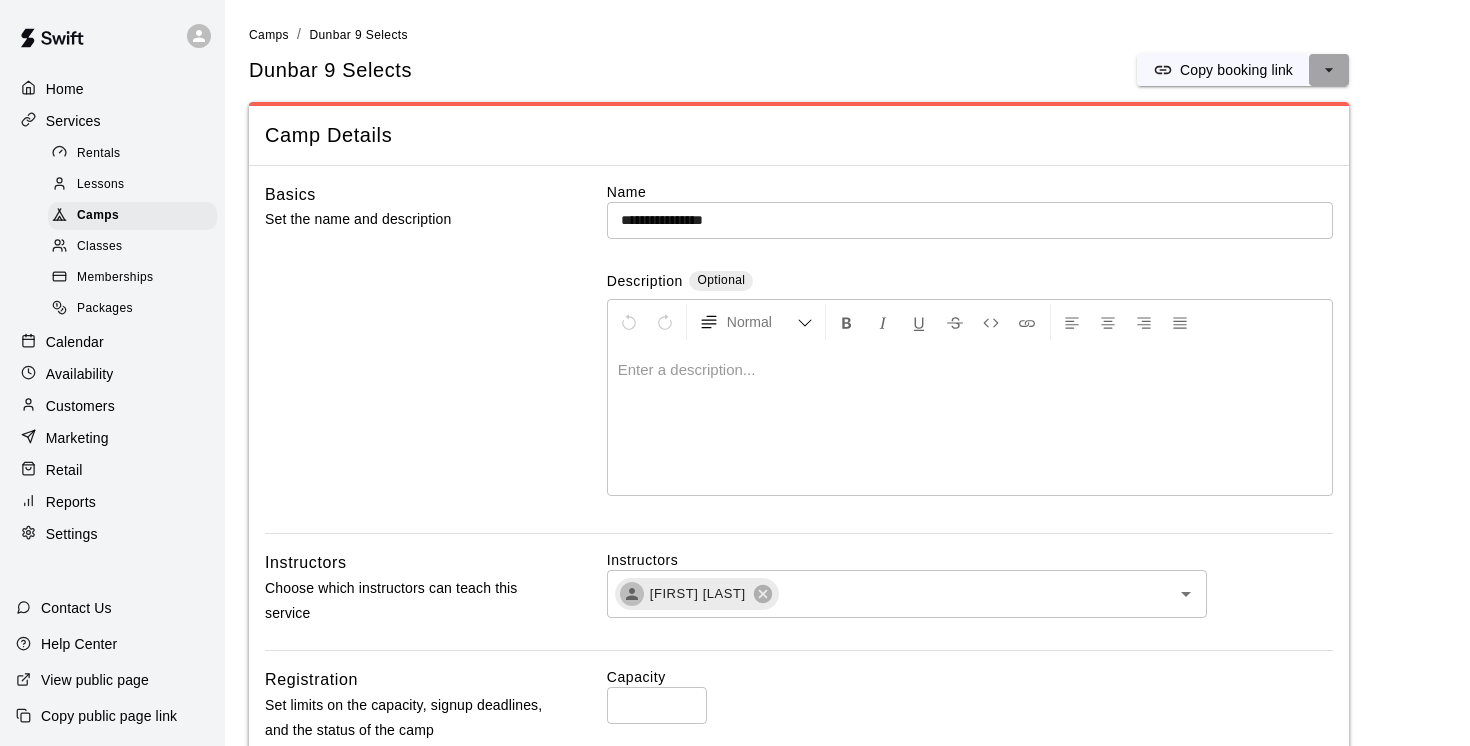 click 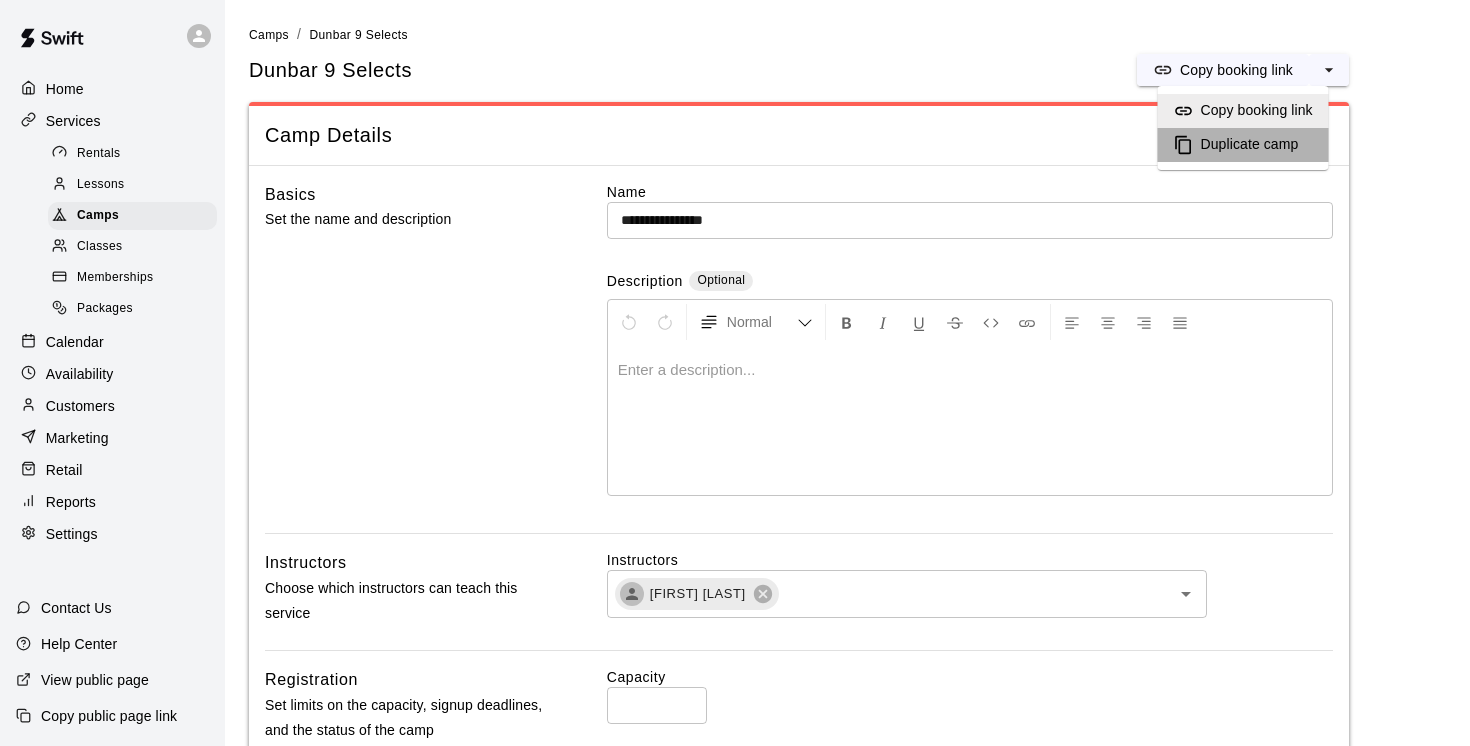 click on "Duplicate camp" at bounding box center [1250, 145] 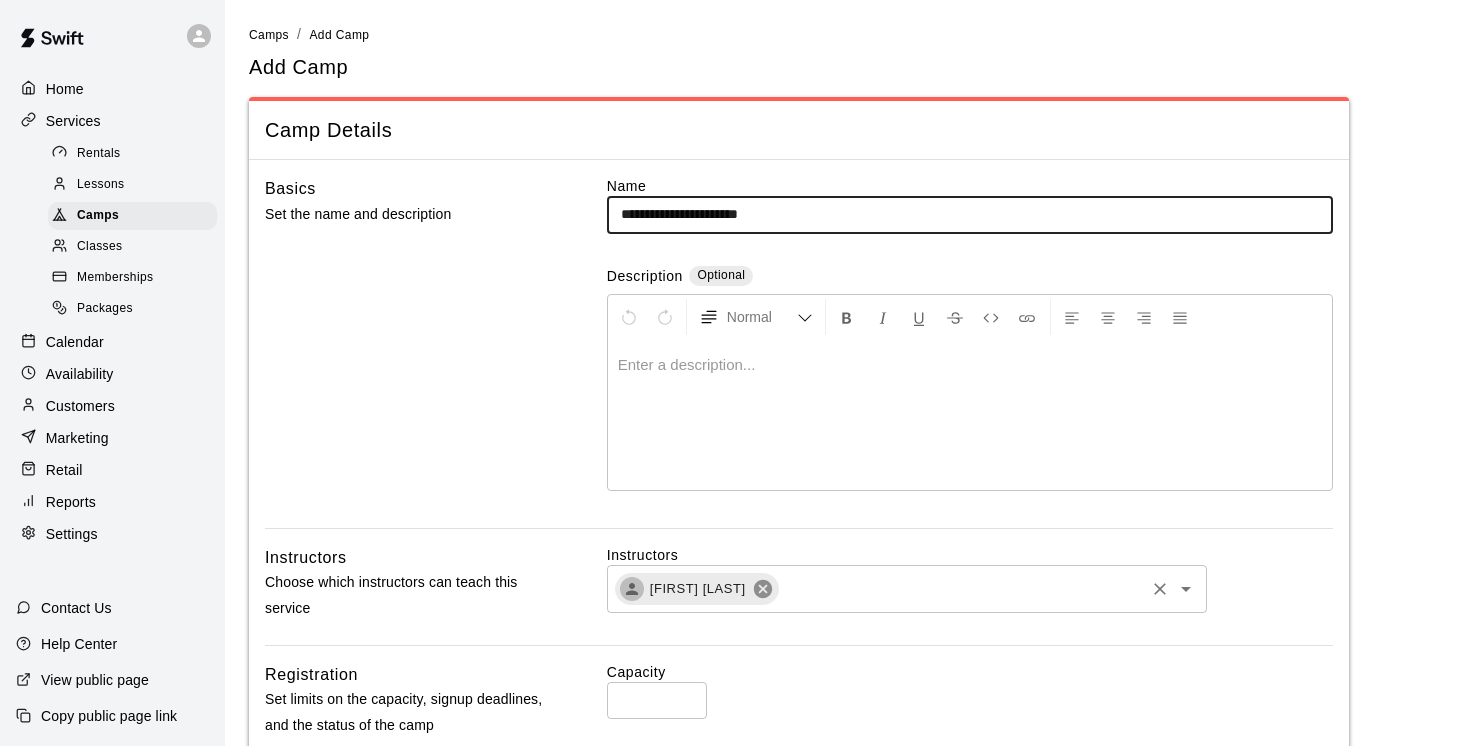 click 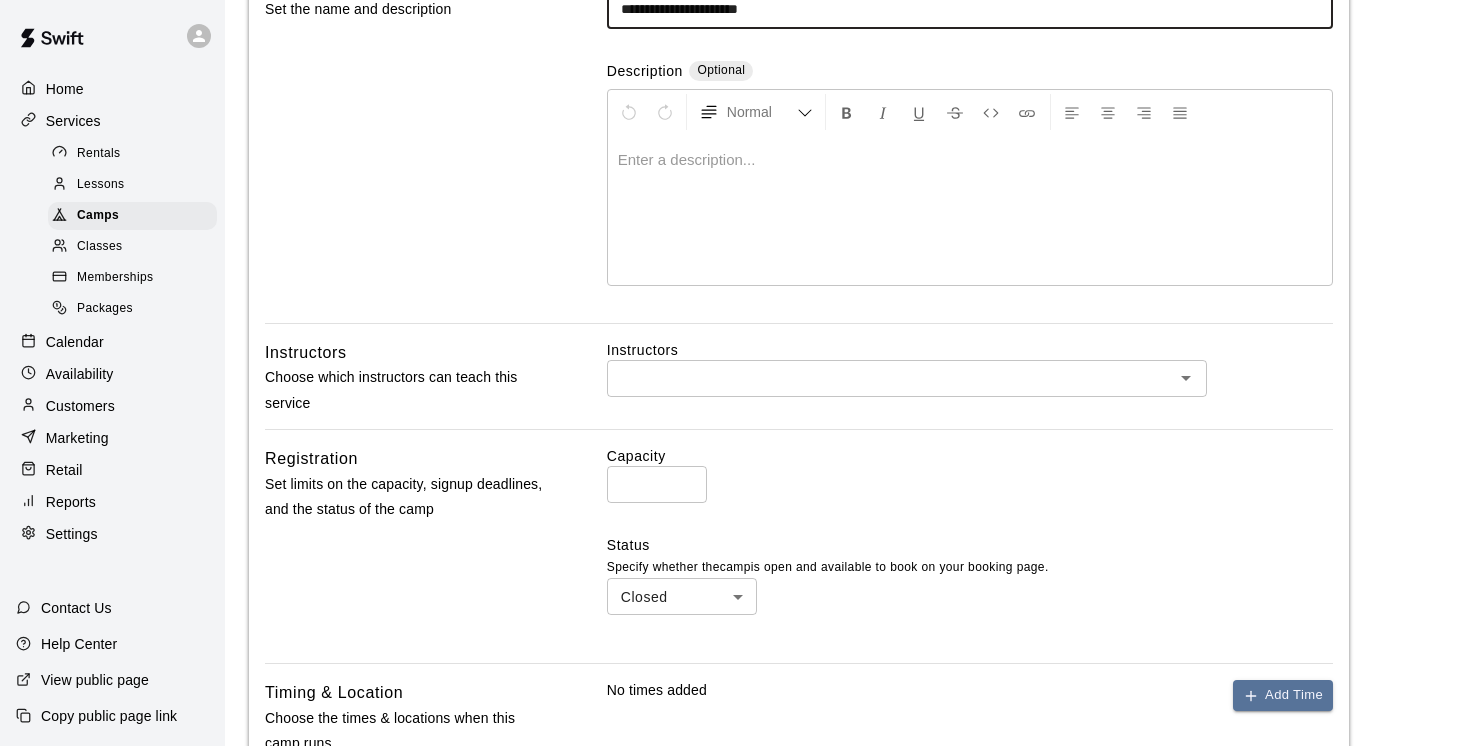 scroll, scrollTop: 204, scrollLeft: 0, axis: vertical 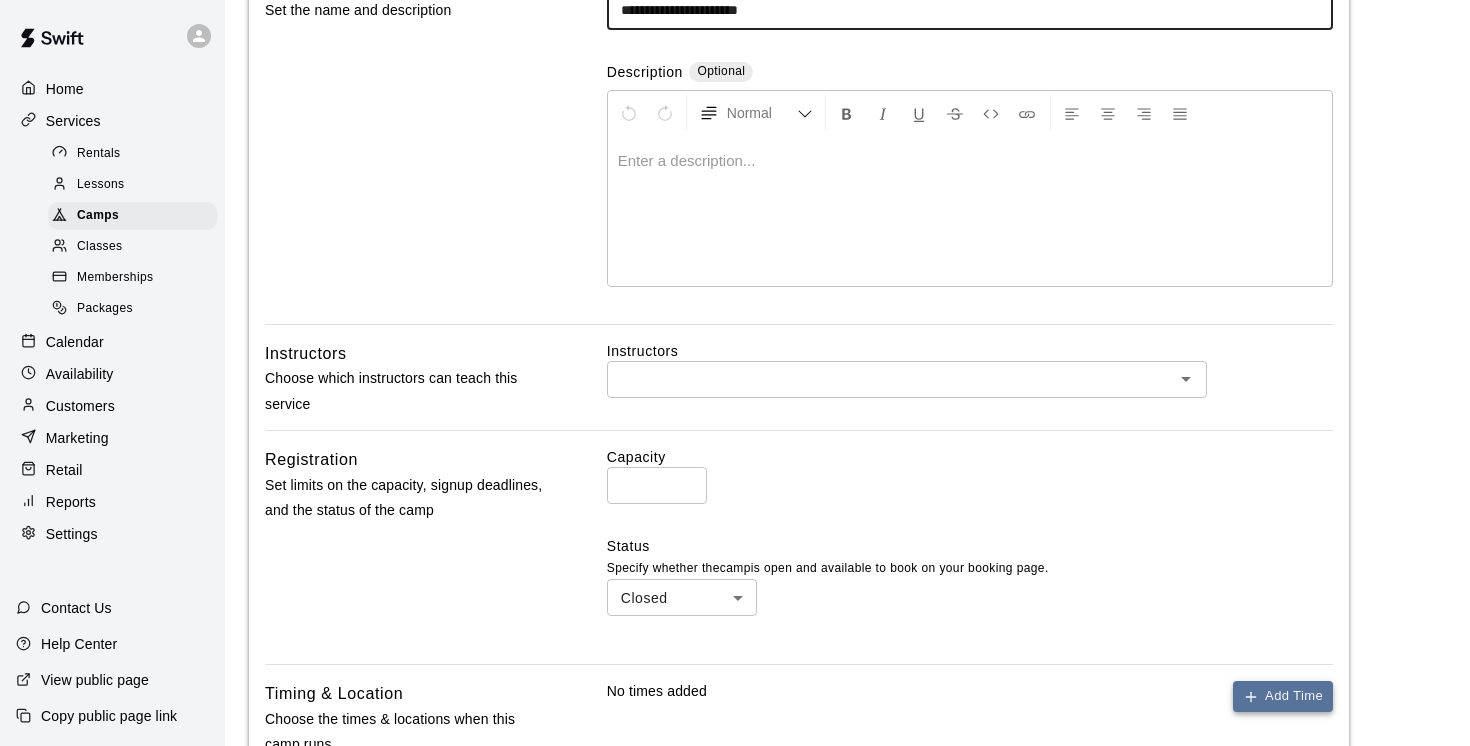 click on "Add Time" at bounding box center [1283, 696] 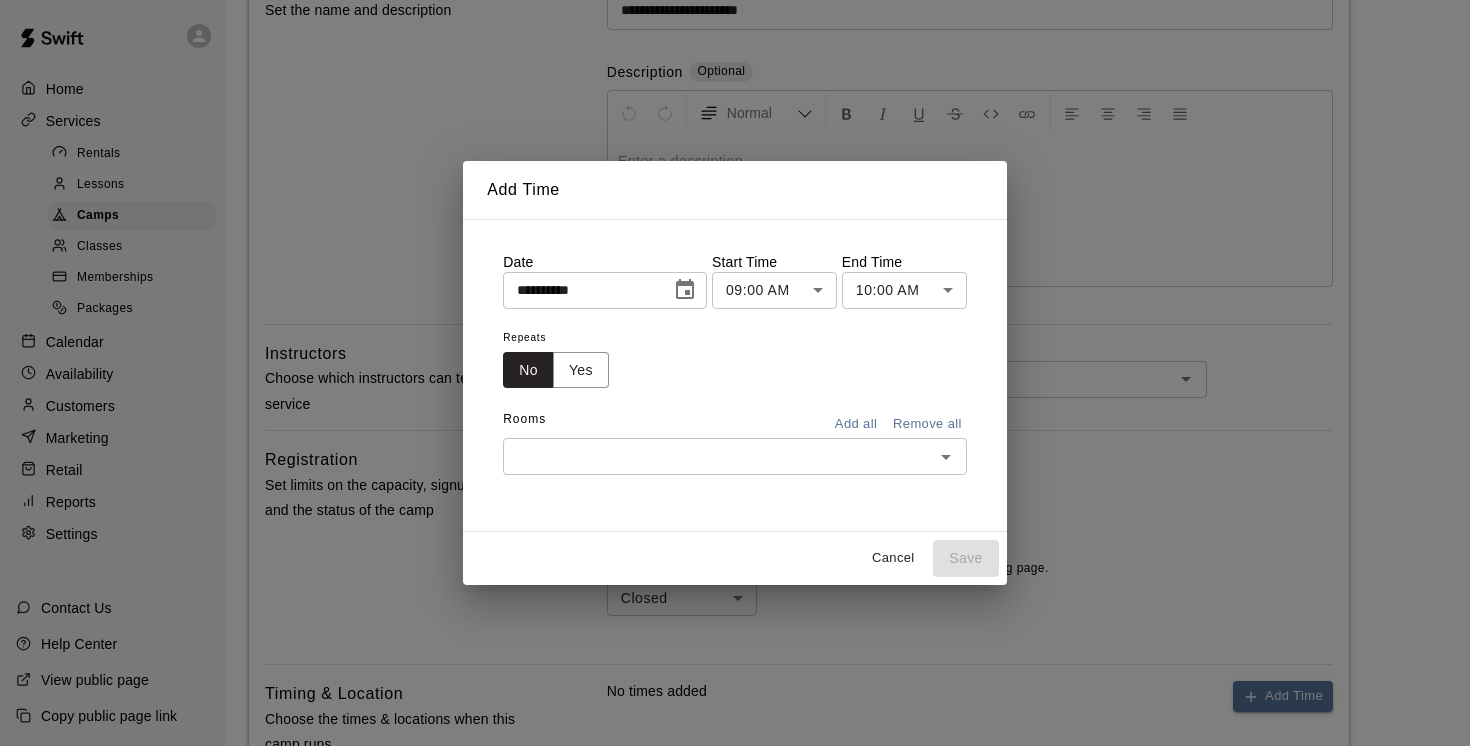 click 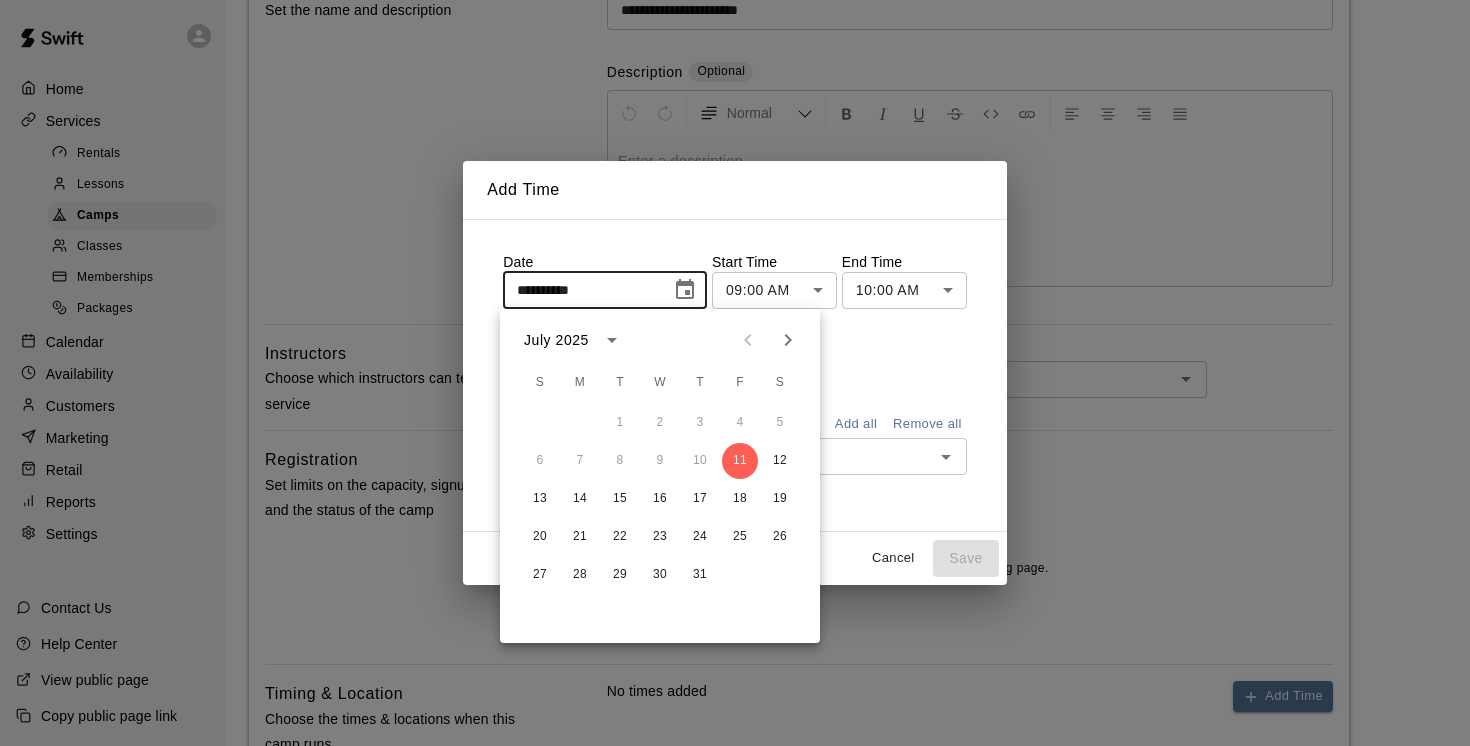 click on "6 7 8 9 10 11 12" at bounding box center (660, 461) 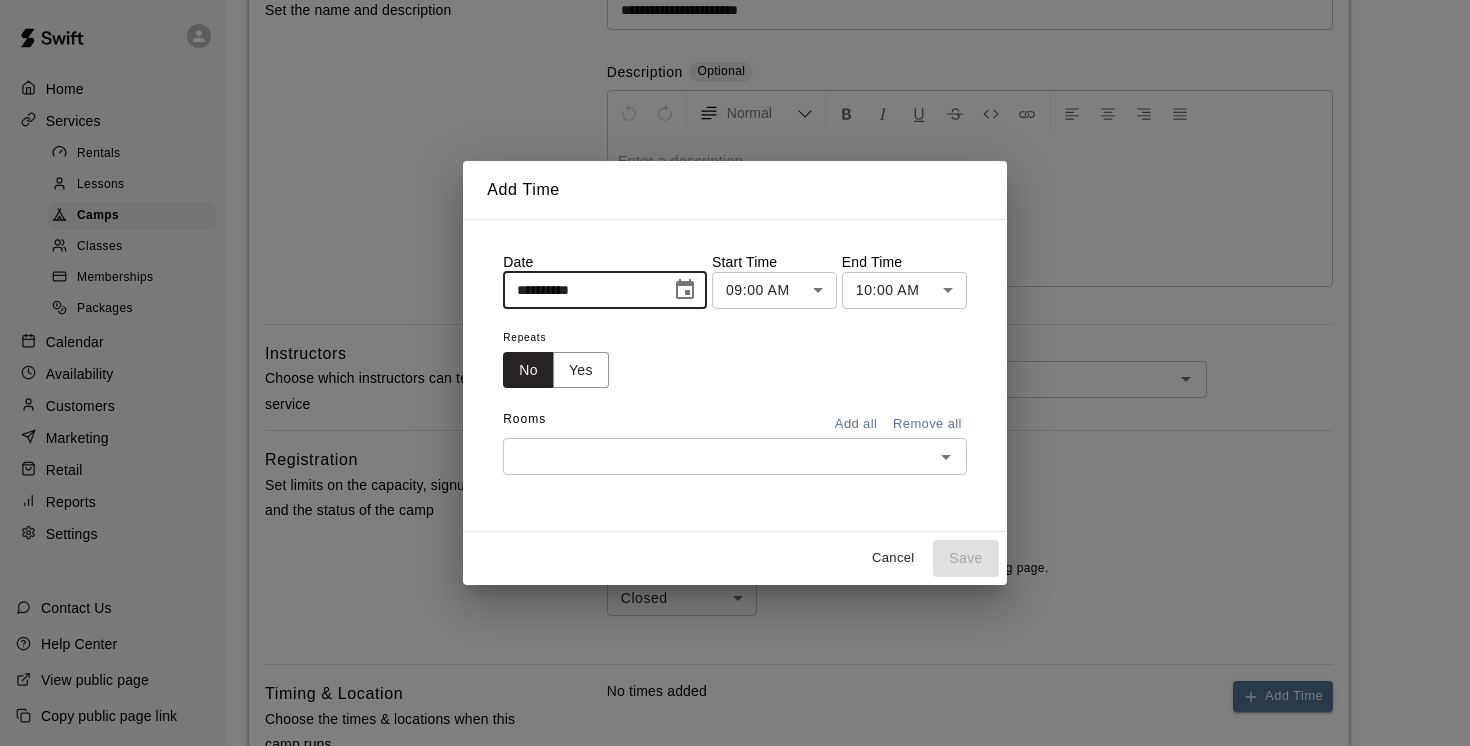 click on "**********" at bounding box center (580, 290) 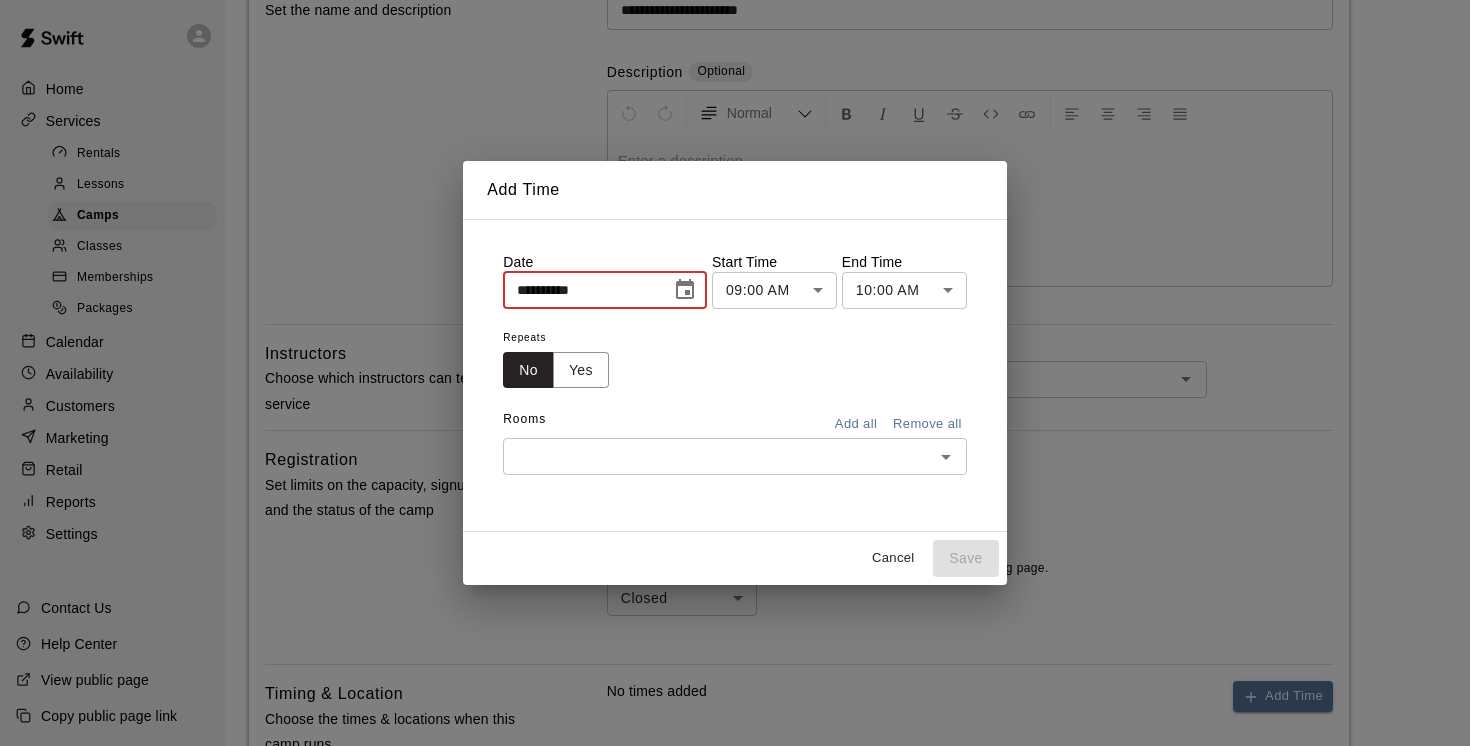 type on "**********" 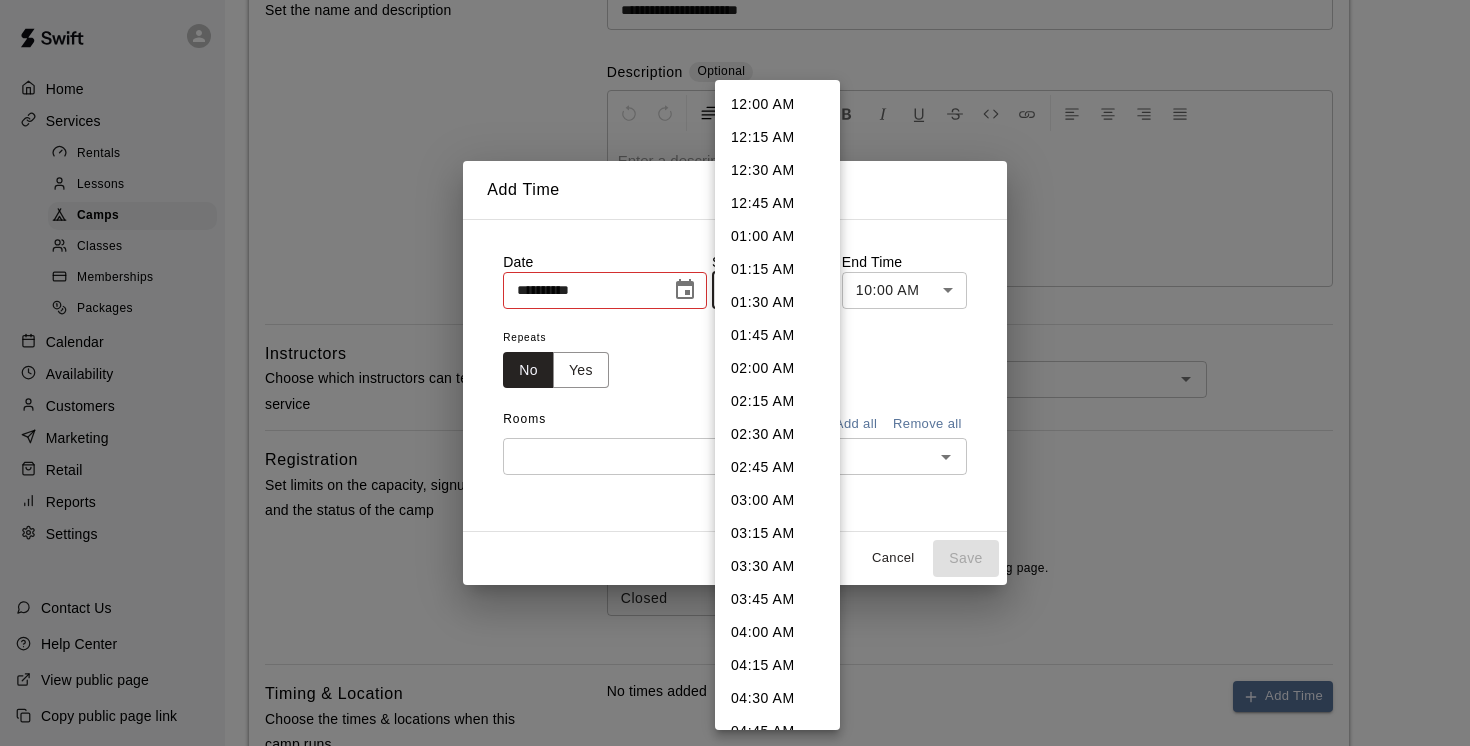 click on "**********" at bounding box center [735, 503] 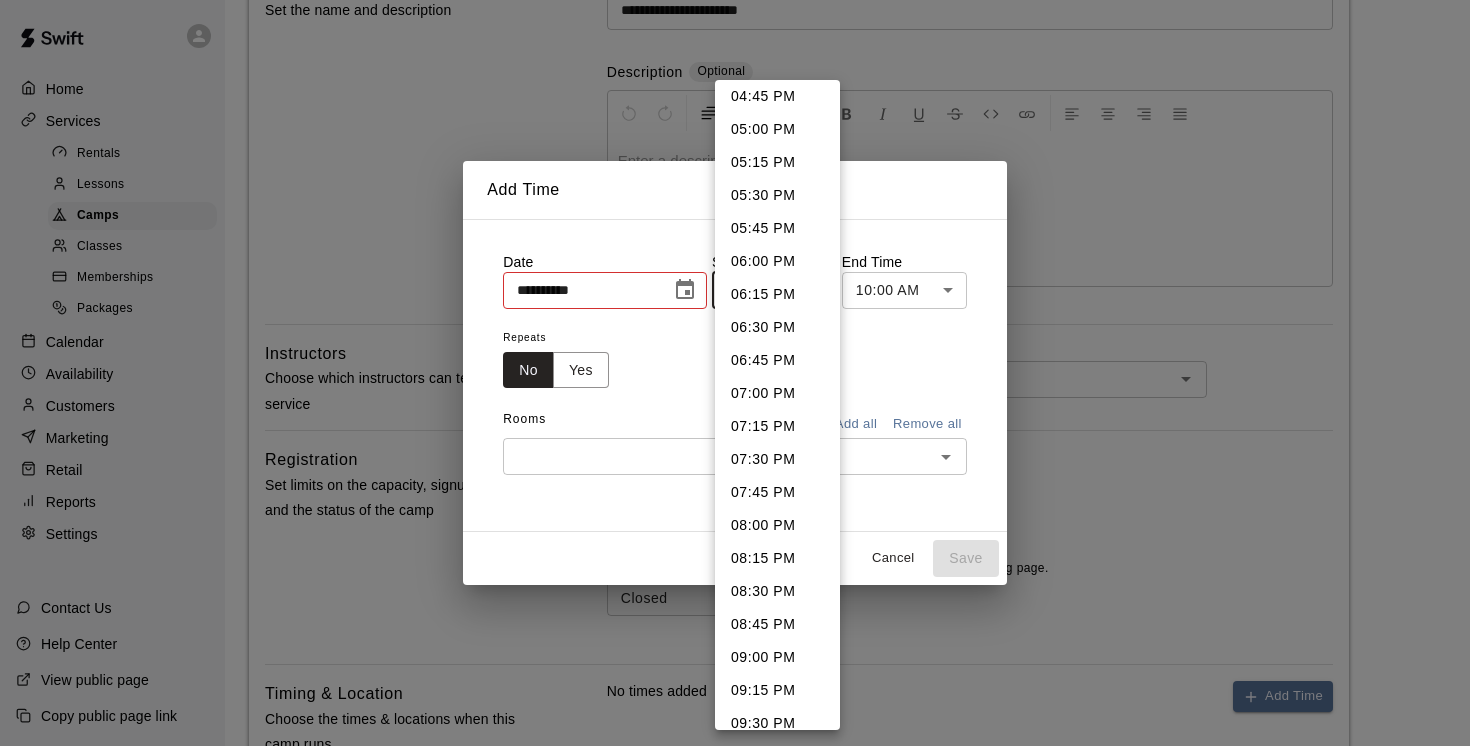 scroll, scrollTop: 2155, scrollLeft: 0, axis: vertical 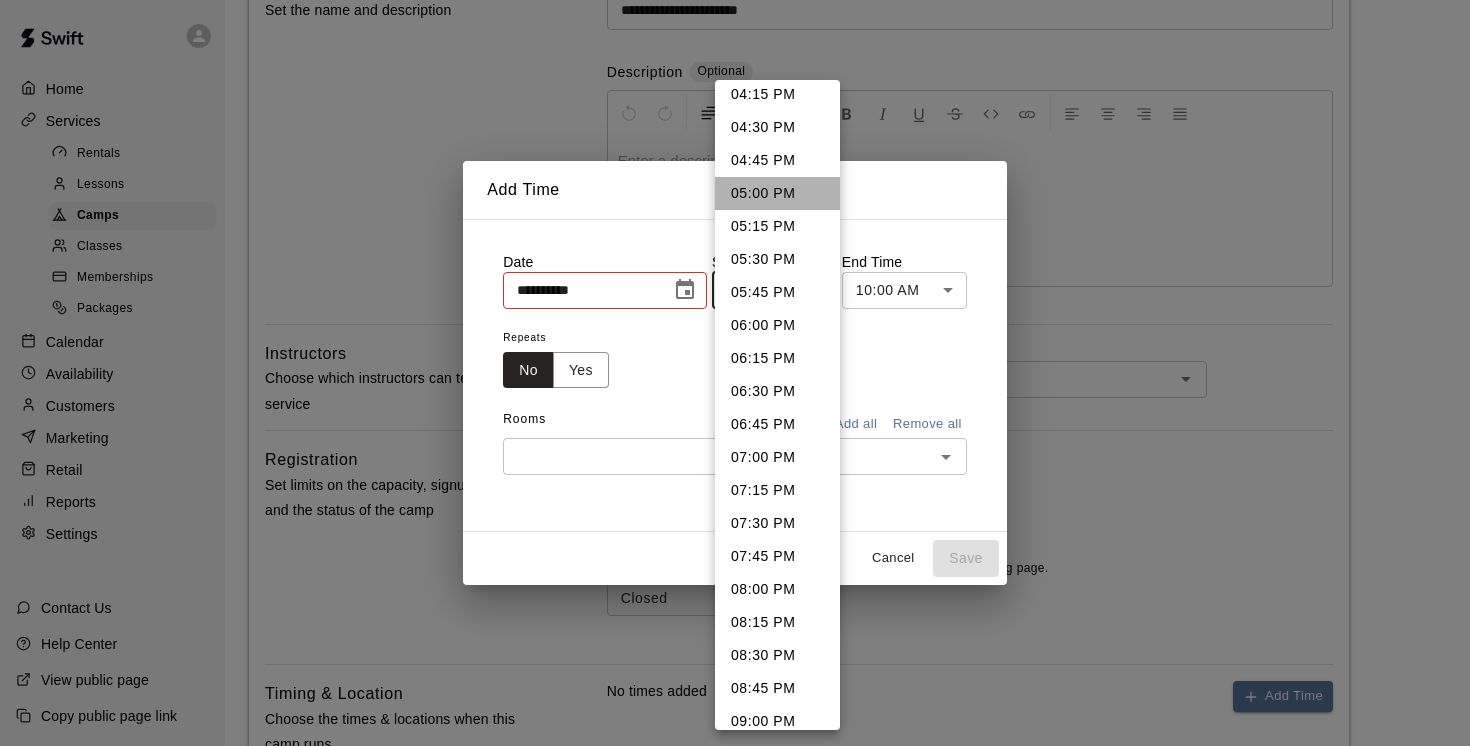 click on "05:00 PM" at bounding box center [777, 193] 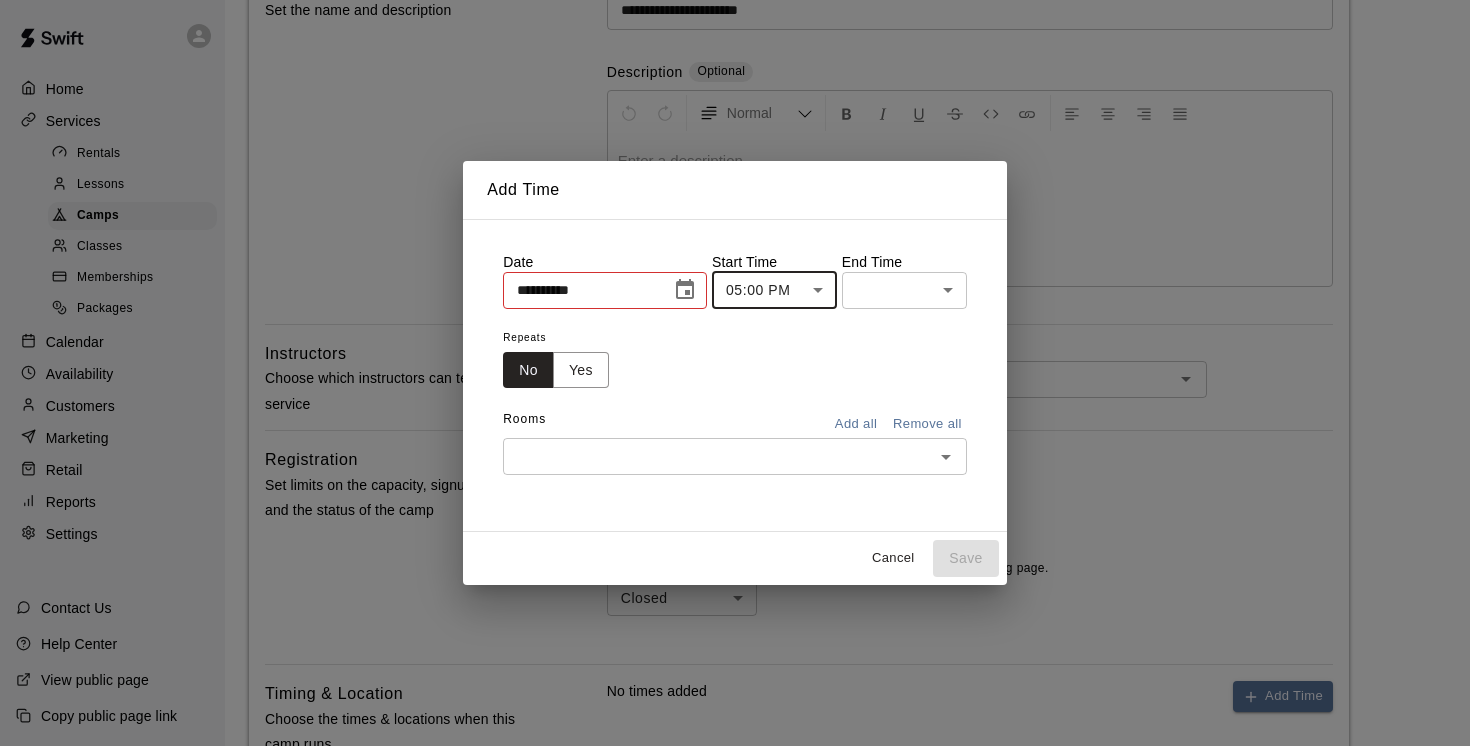click on "**********" at bounding box center (735, 503) 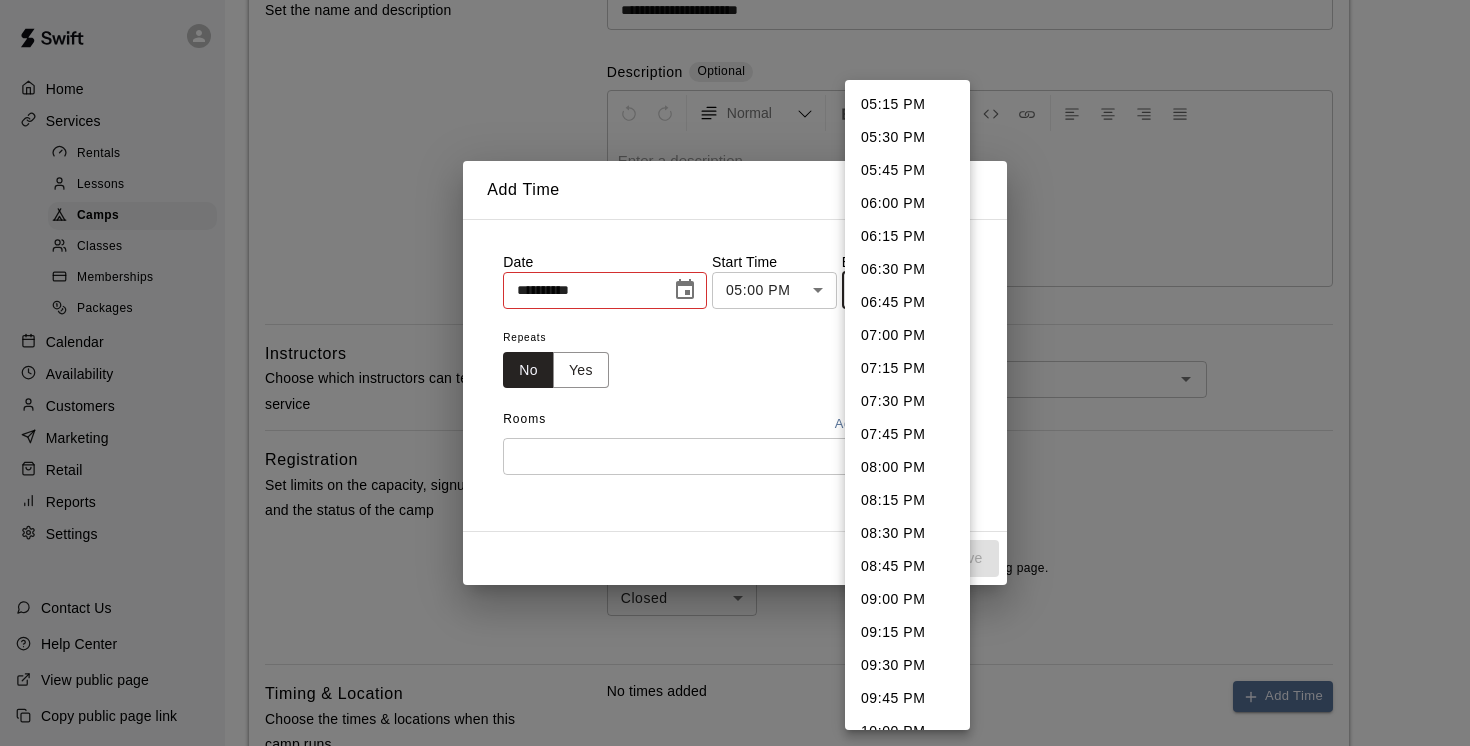 click on "07:00 PM" at bounding box center [907, 335] 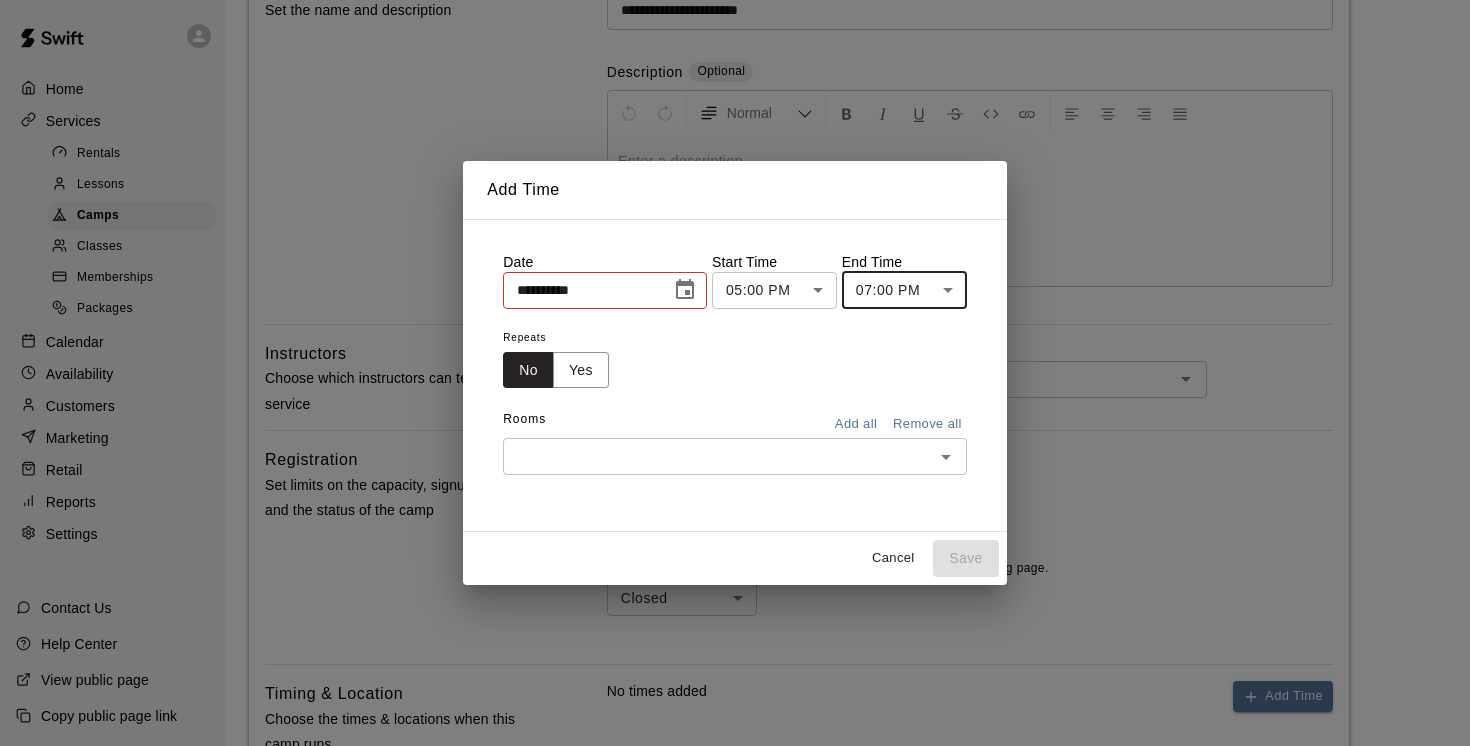 click at bounding box center [718, 456] 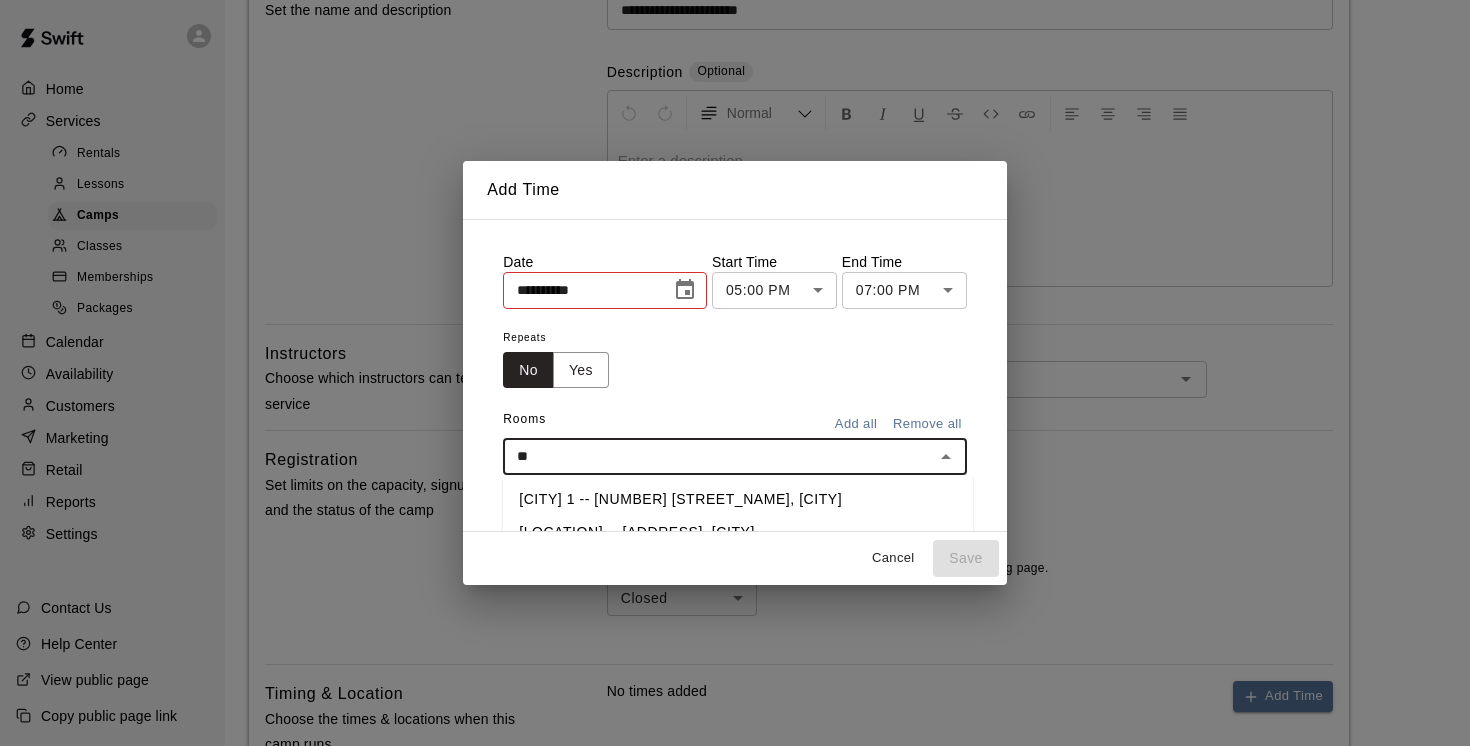 type on "***" 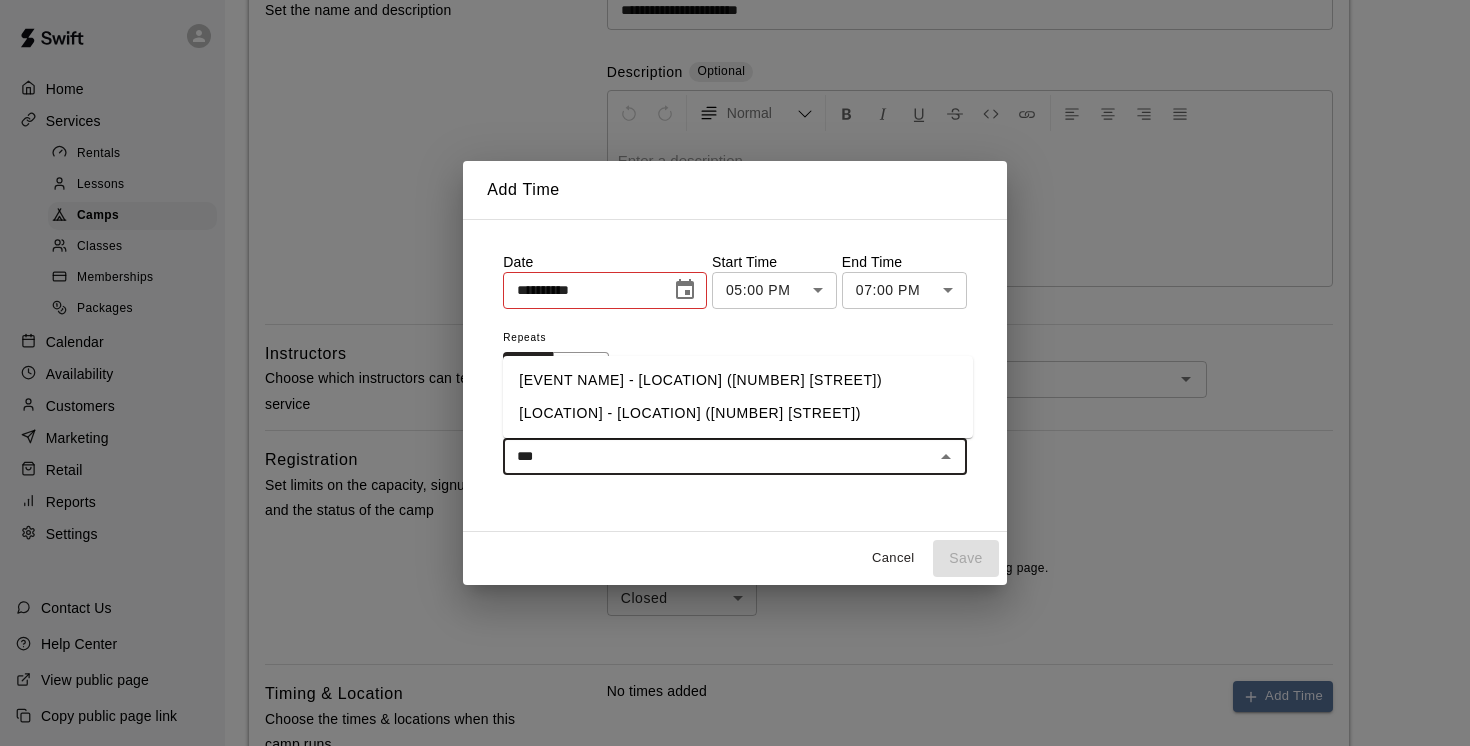 click on "[EVENT NAME] - [LOCATION] ([NUMBER] [STREET])" at bounding box center (738, 380) 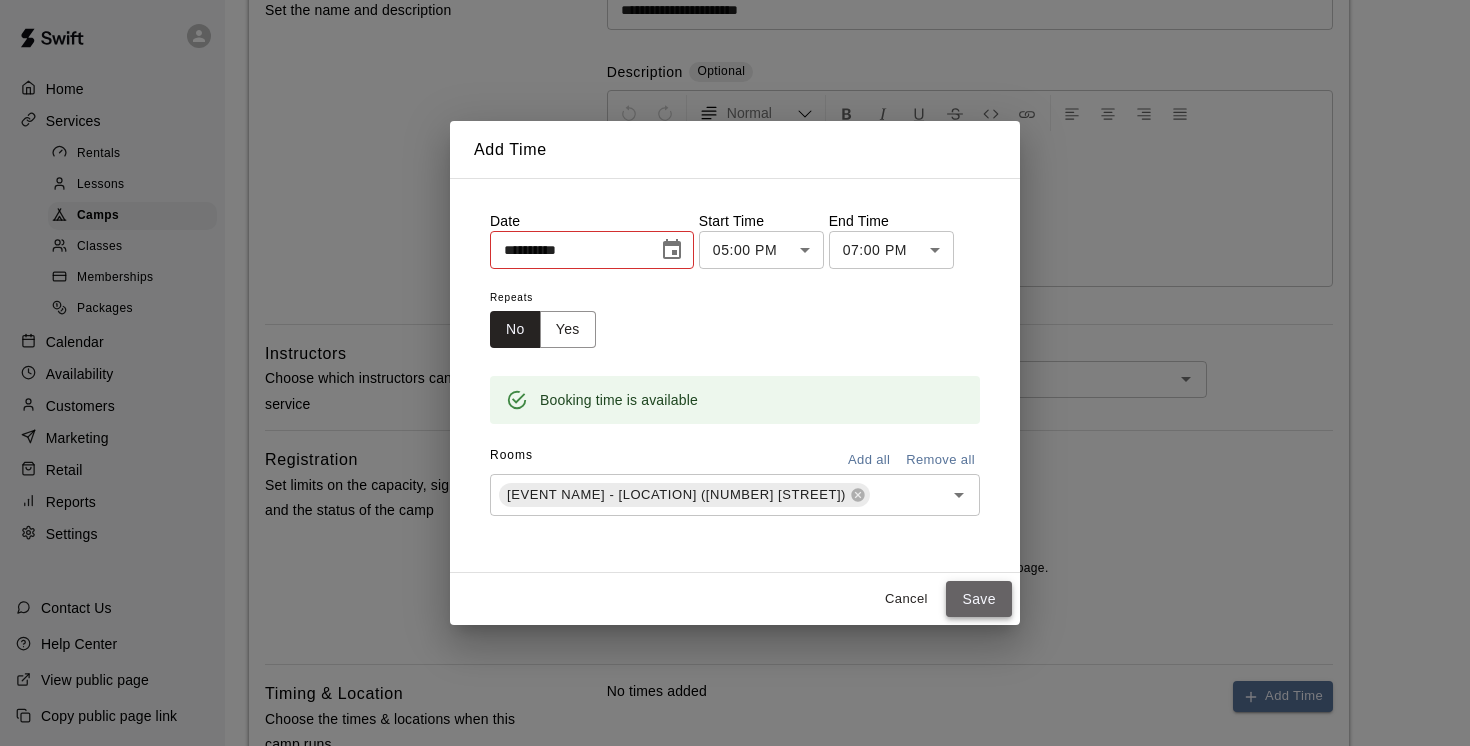 click on "Save" at bounding box center (979, 599) 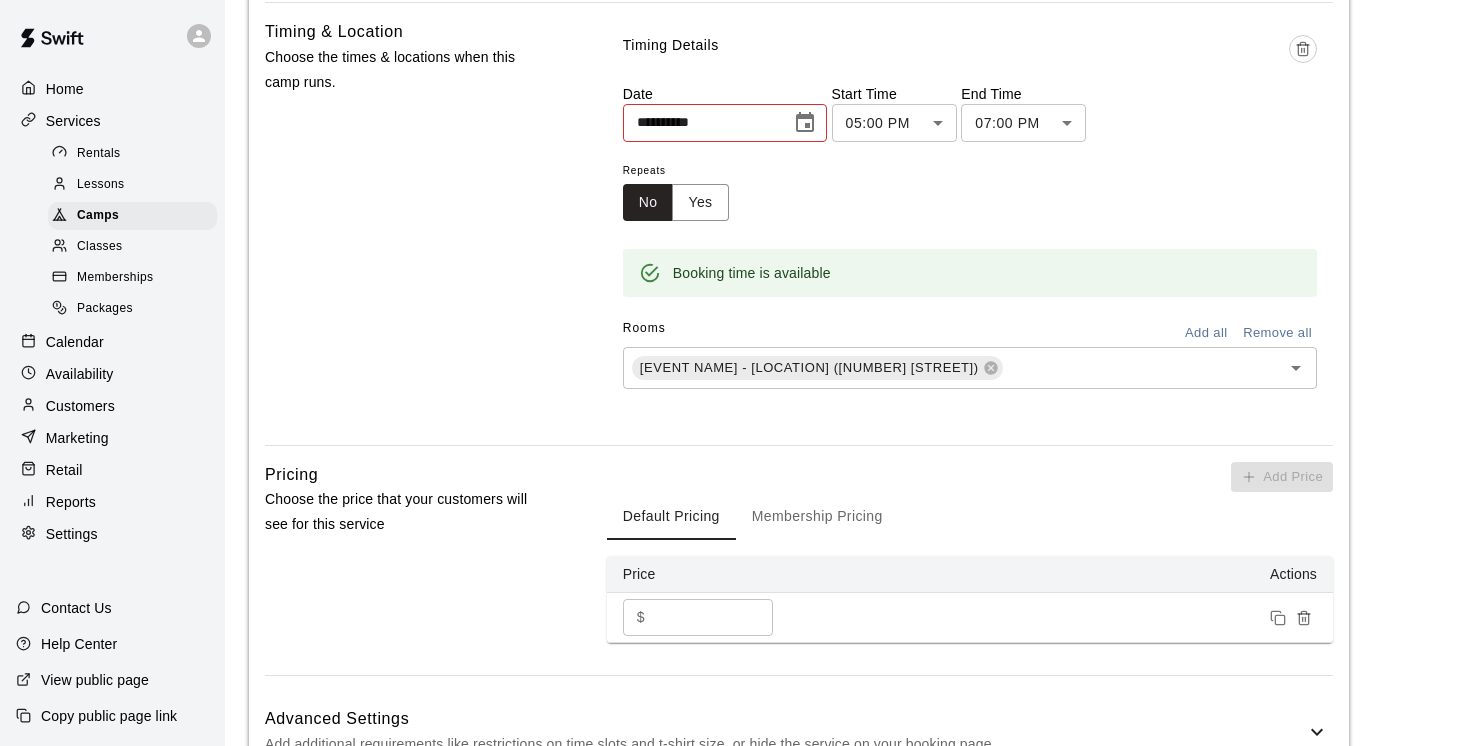 scroll, scrollTop: 1001, scrollLeft: 0, axis: vertical 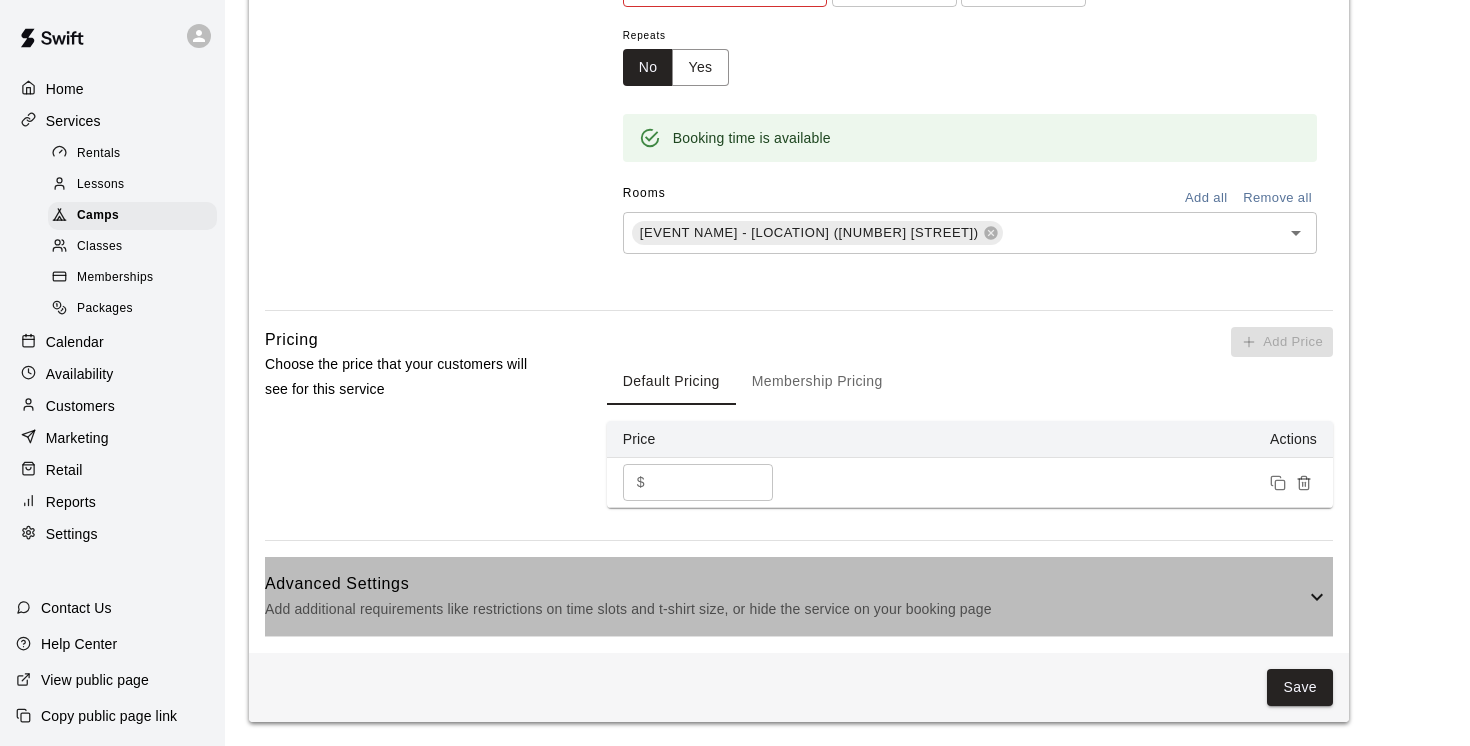 click 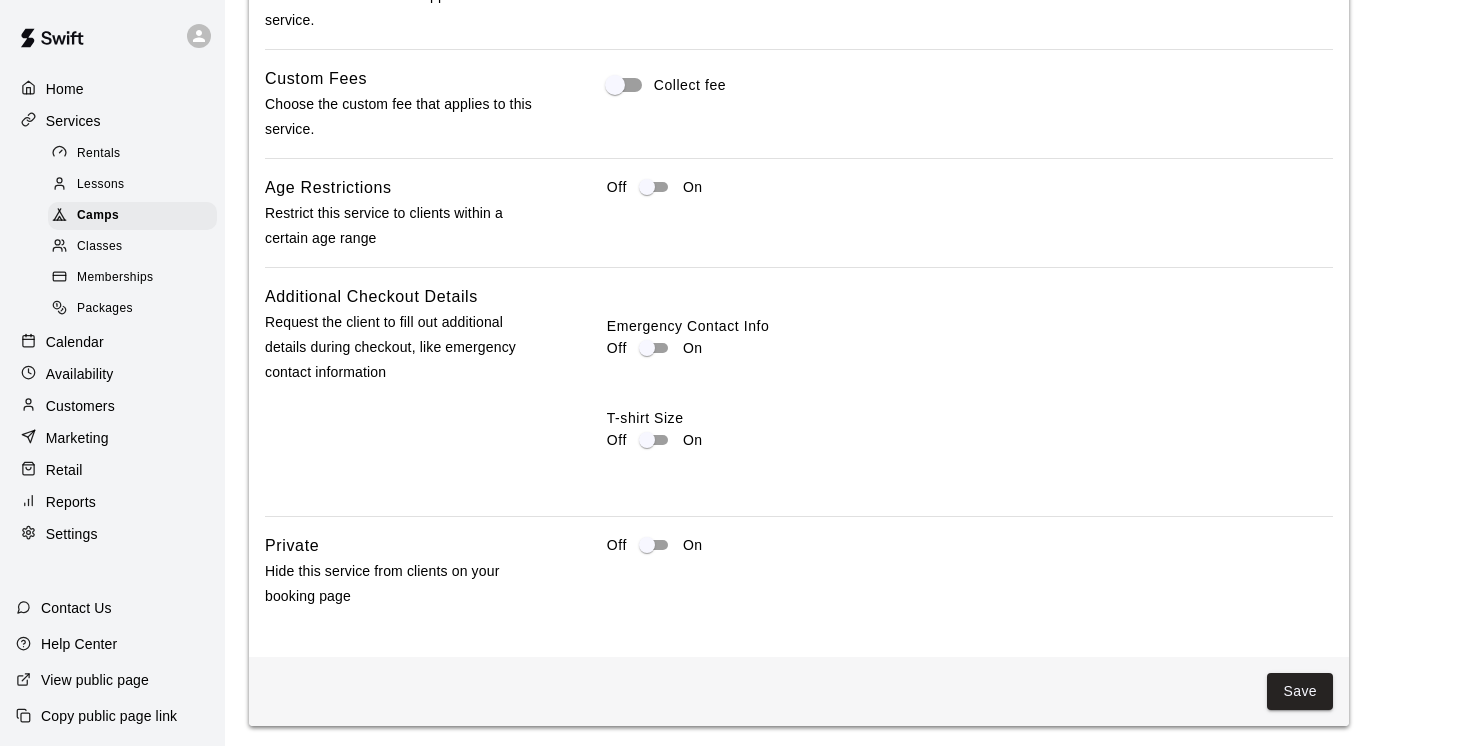 scroll, scrollTop: 1717, scrollLeft: 0, axis: vertical 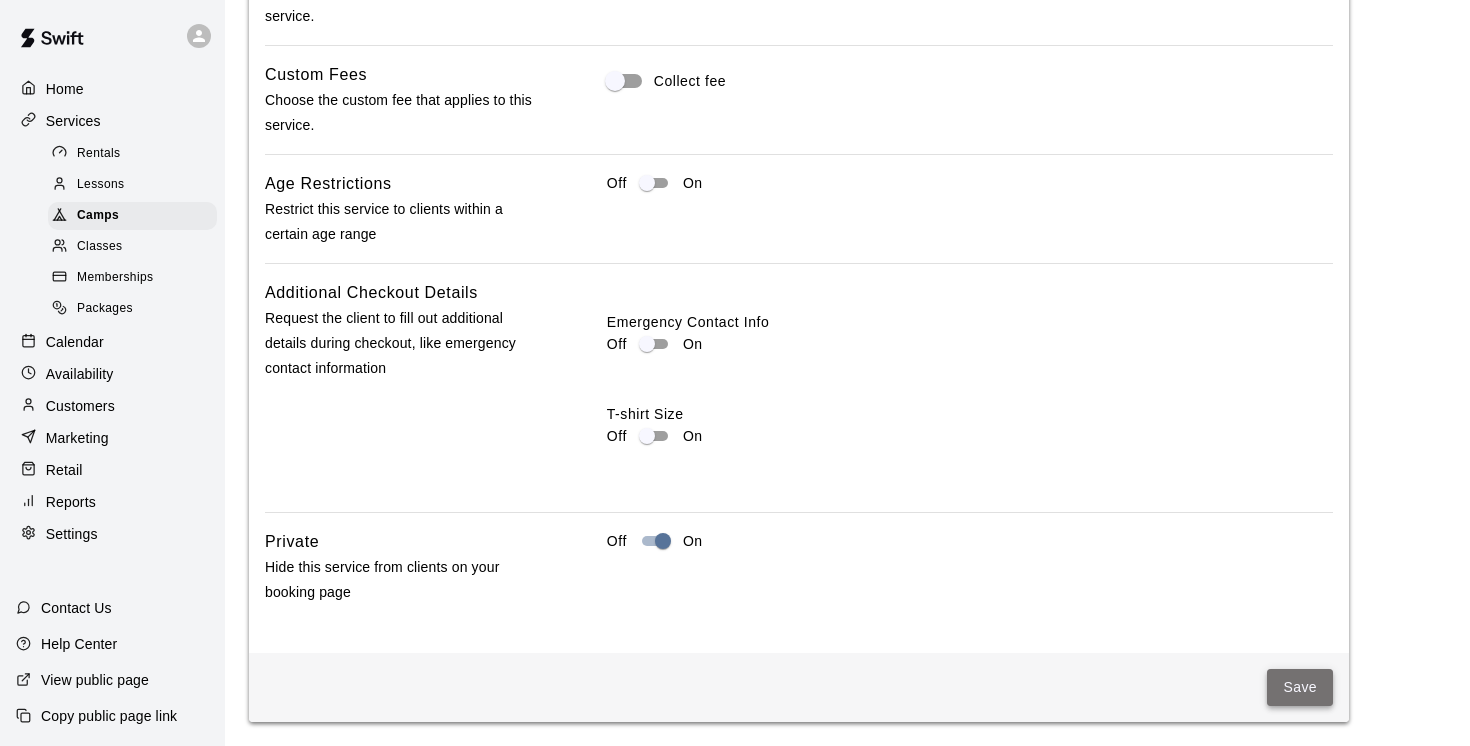 click on "Save" at bounding box center (1300, 687) 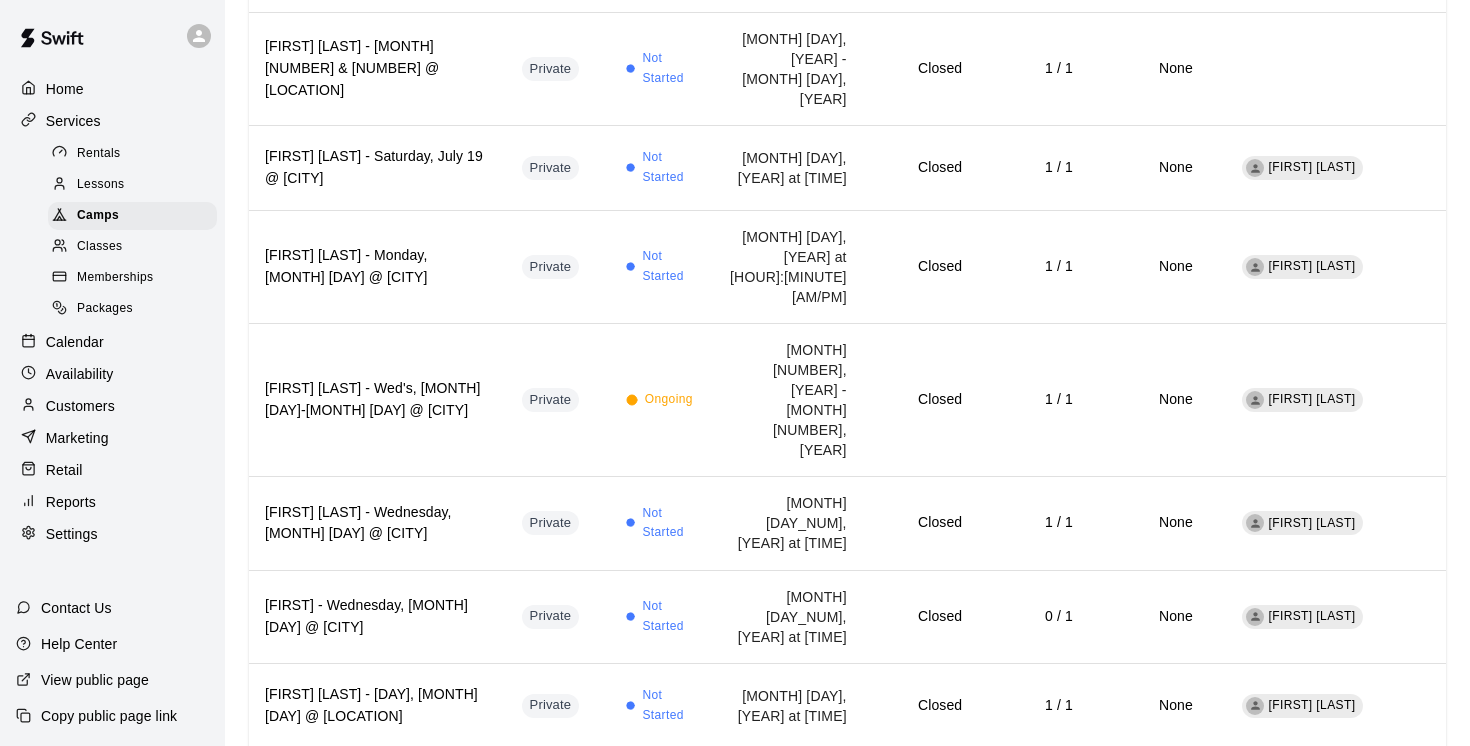 scroll, scrollTop: 0, scrollLeft: 0, axis: both 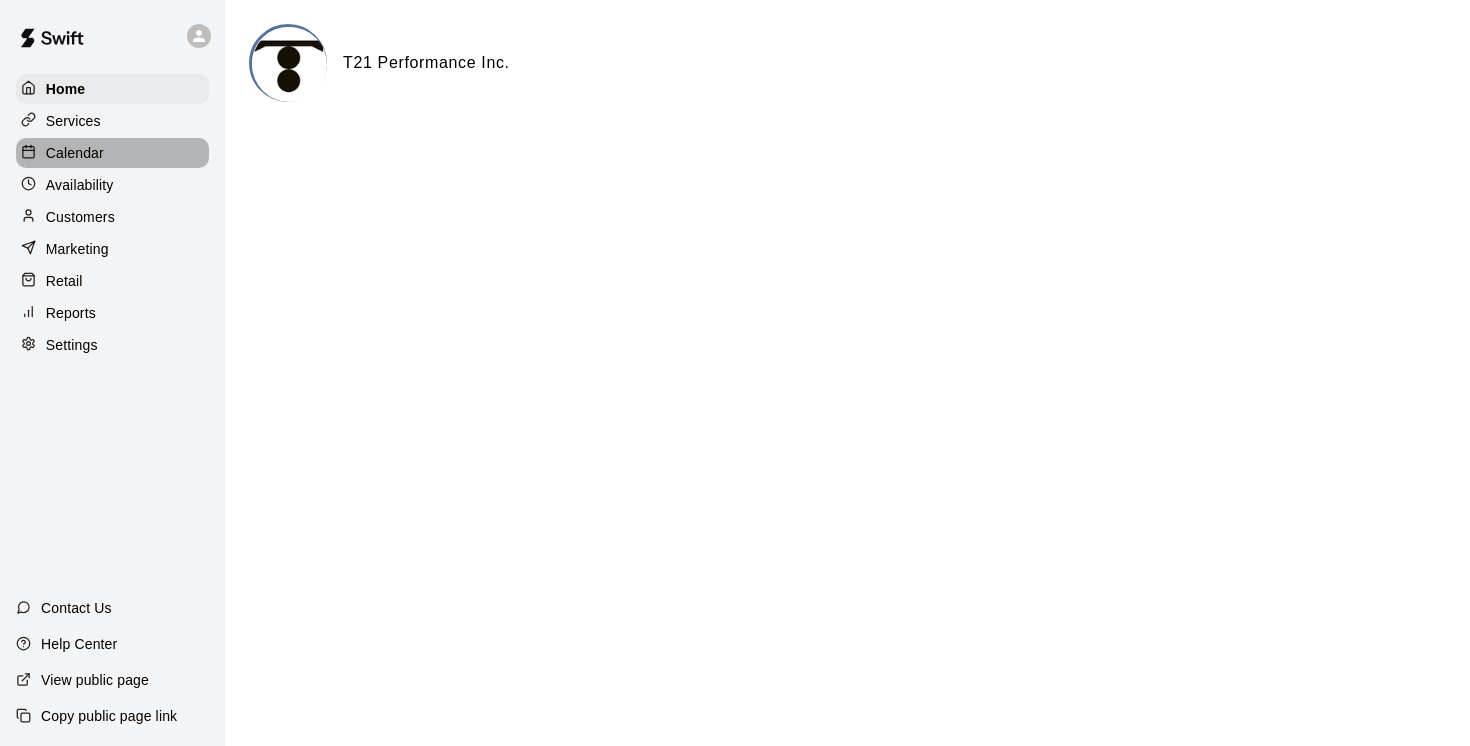 click on "Calendar" at bounding box center (75, 153) 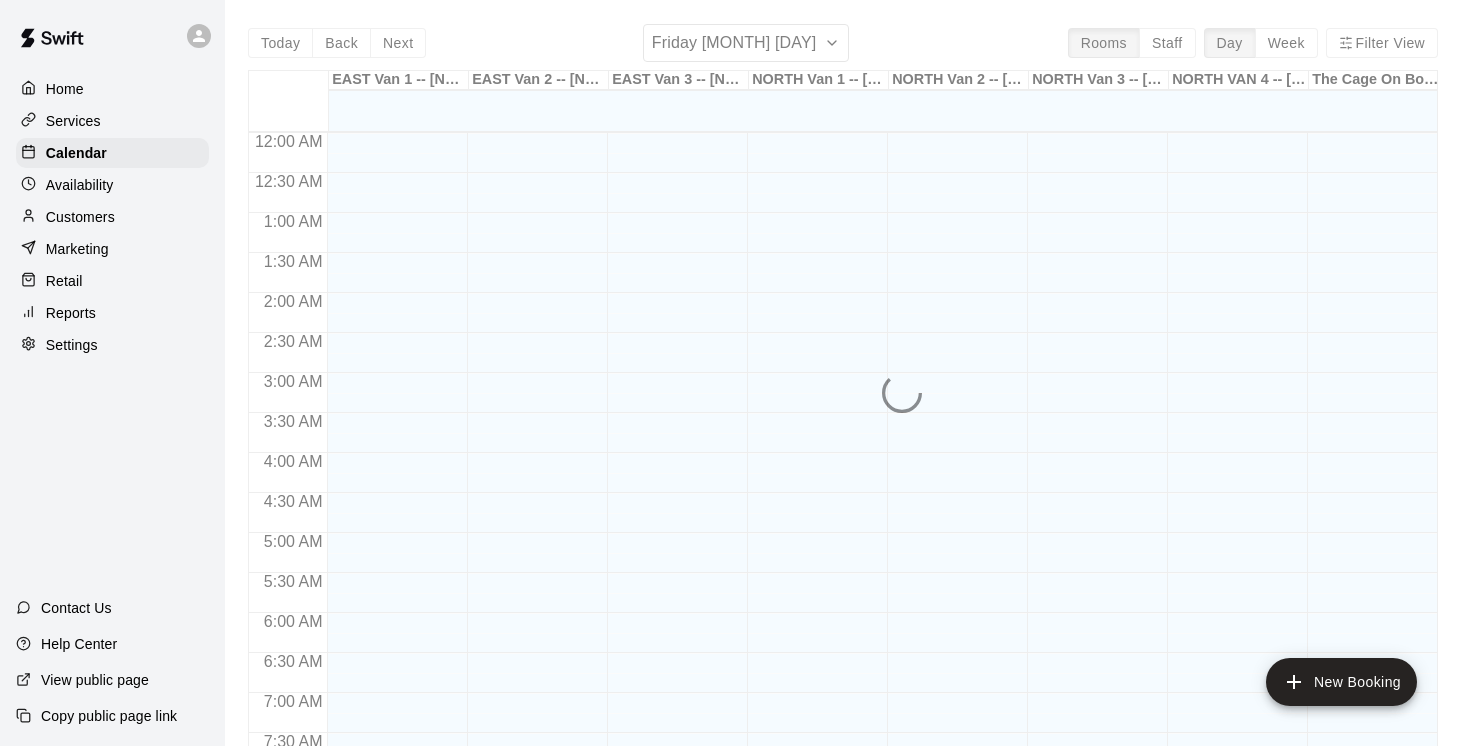 scroll, scrollTop: 819, scrollLeft: 0, axis: vertical 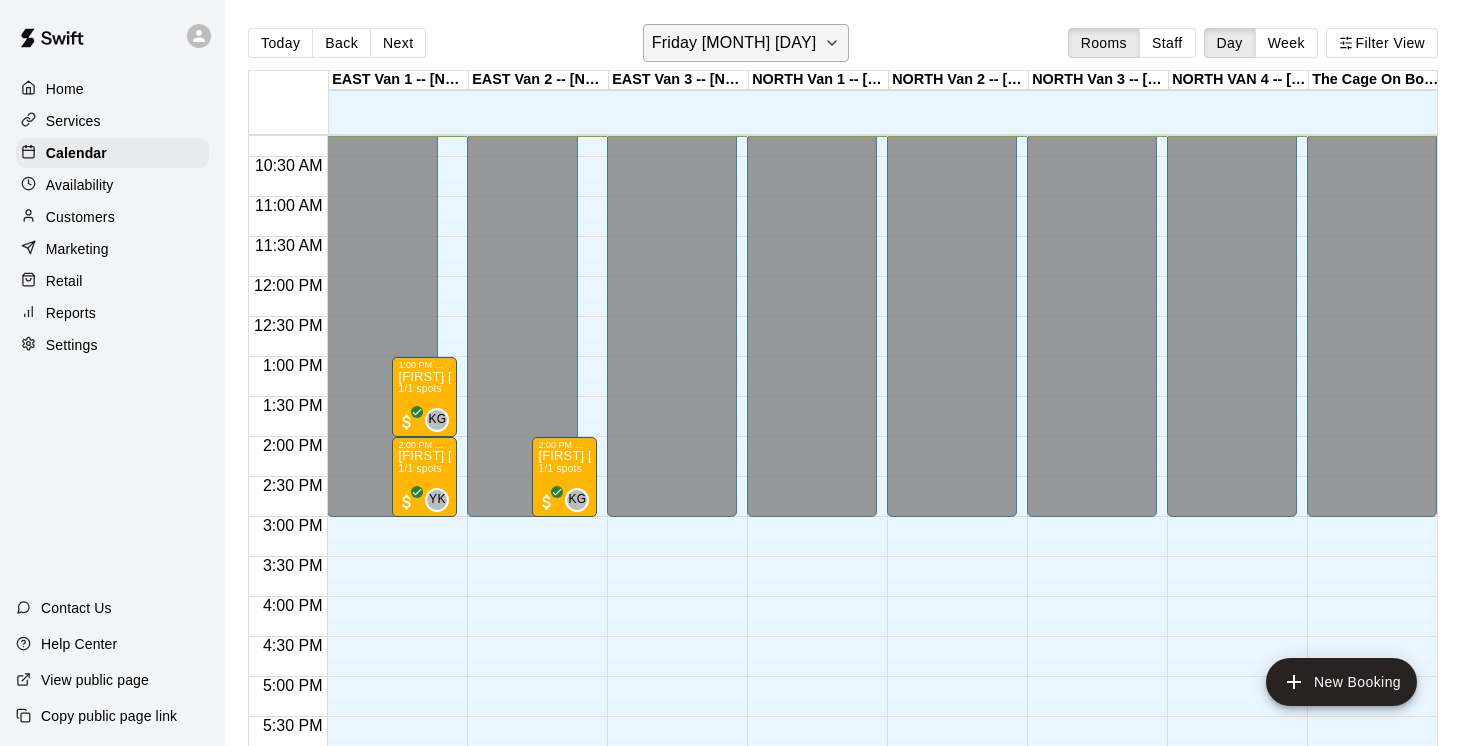 click 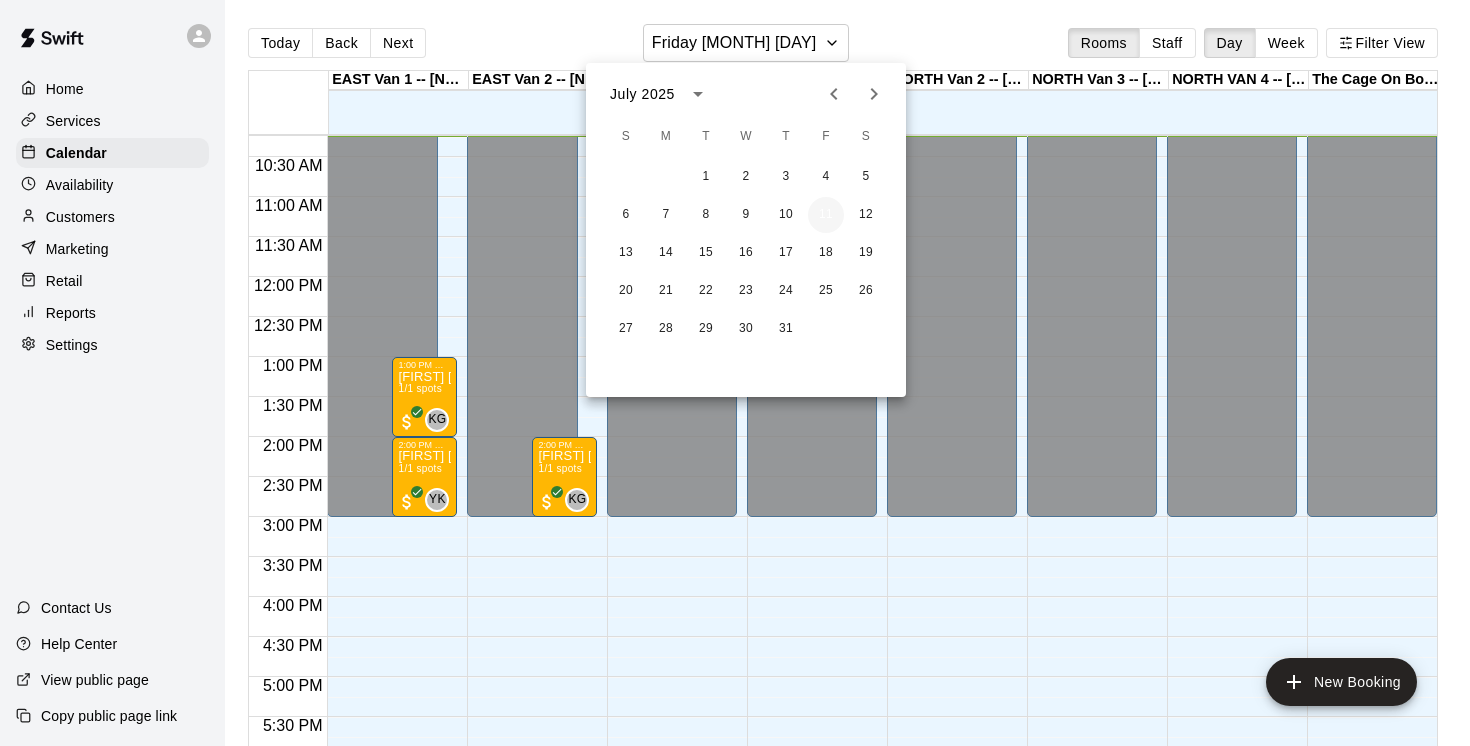 click on "11" at bounding box center [826, 215] 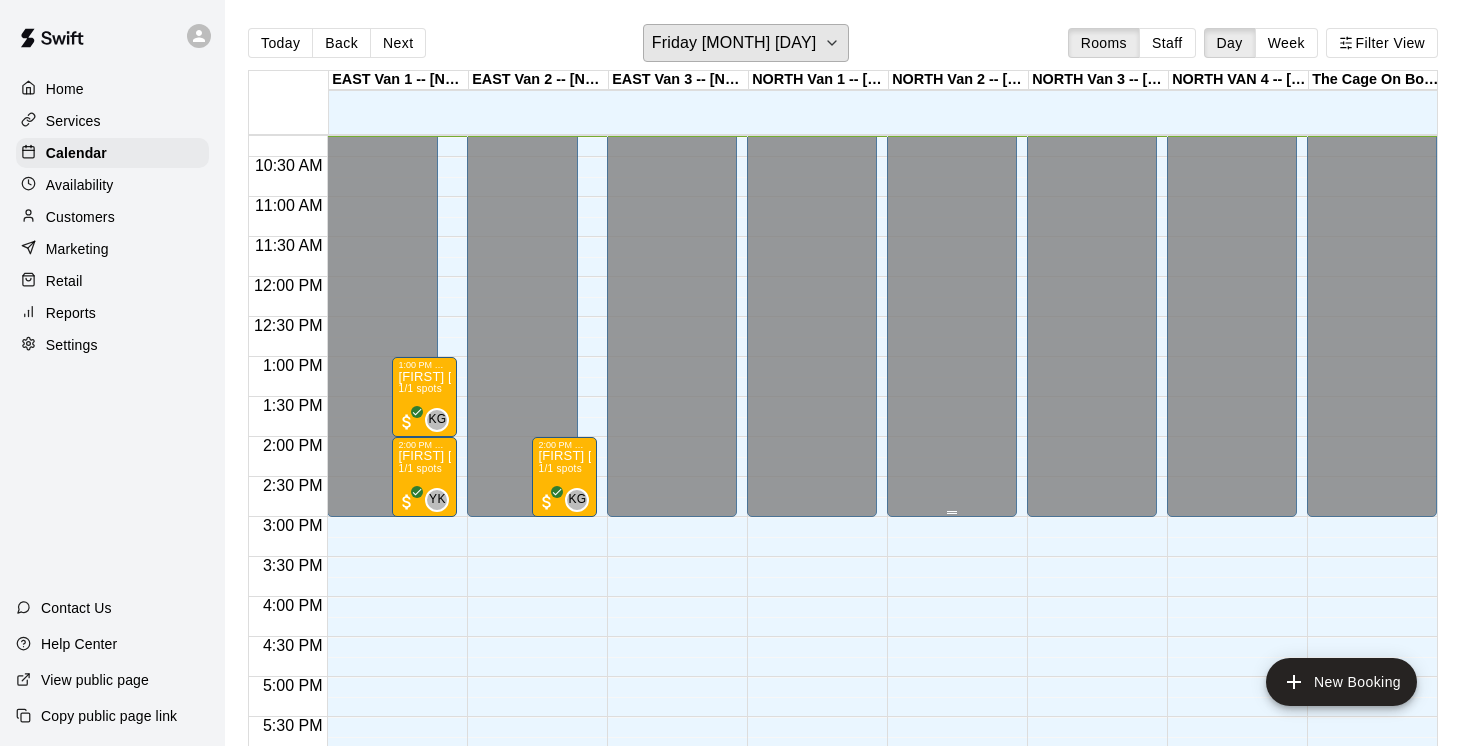 scroll, scrollTop: 819, scrollLeft: 64, axis: both 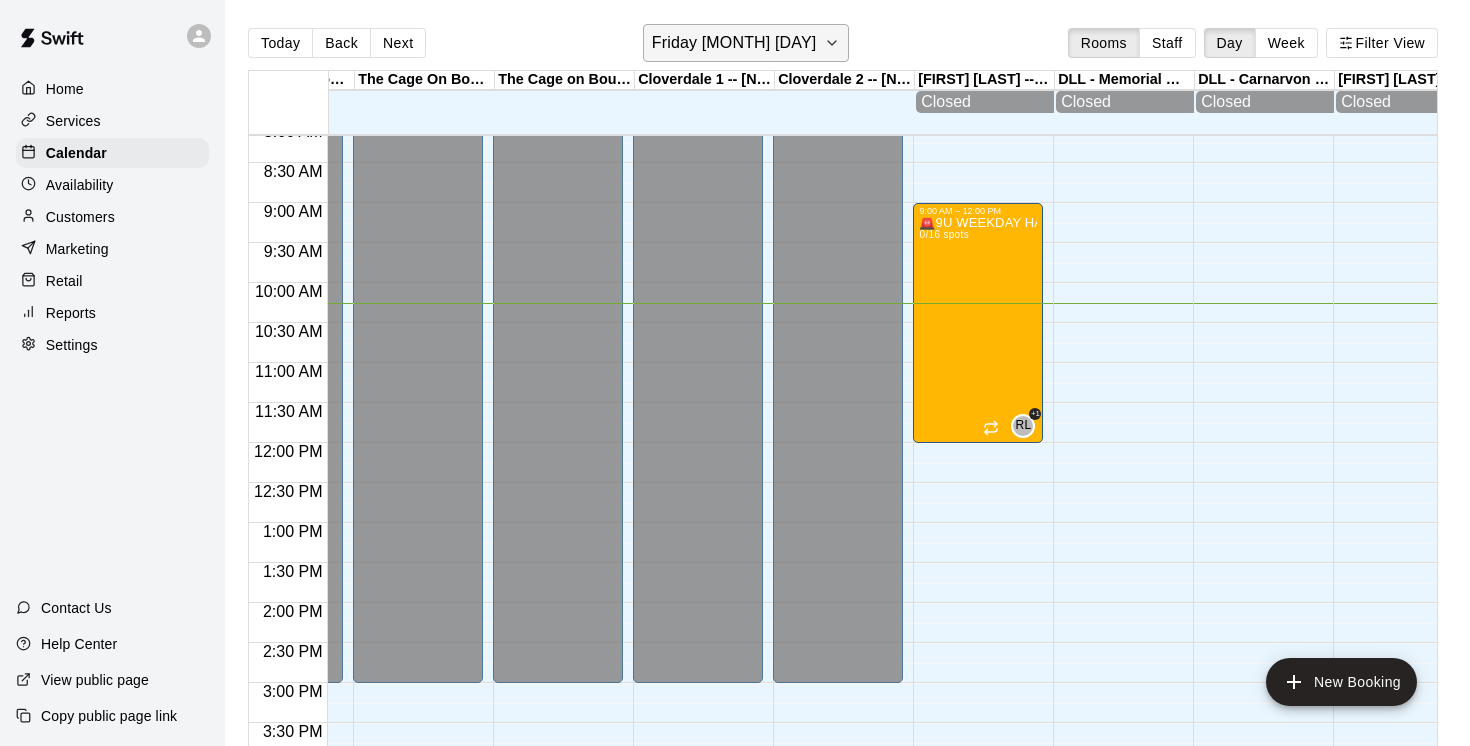 click 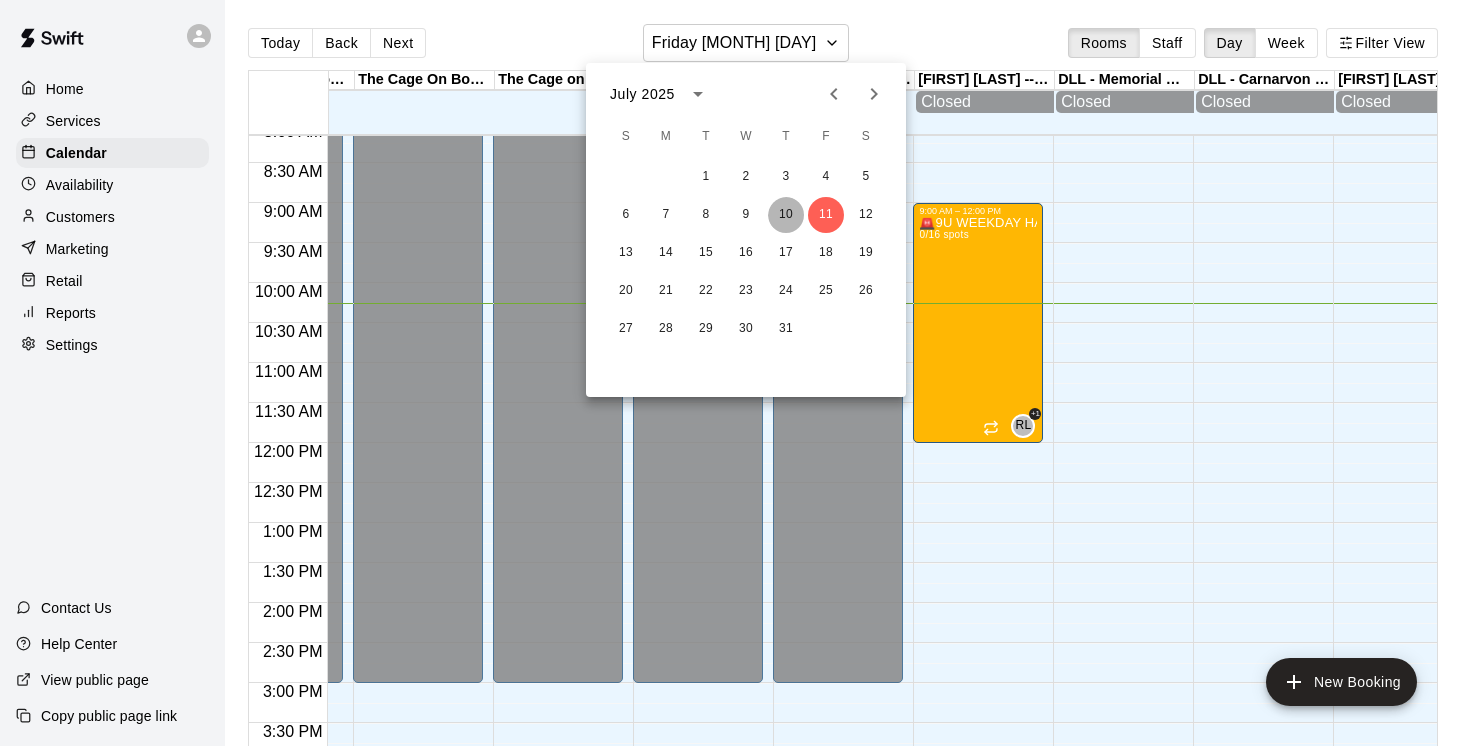 click on "10" at bounding box center [786, 215] 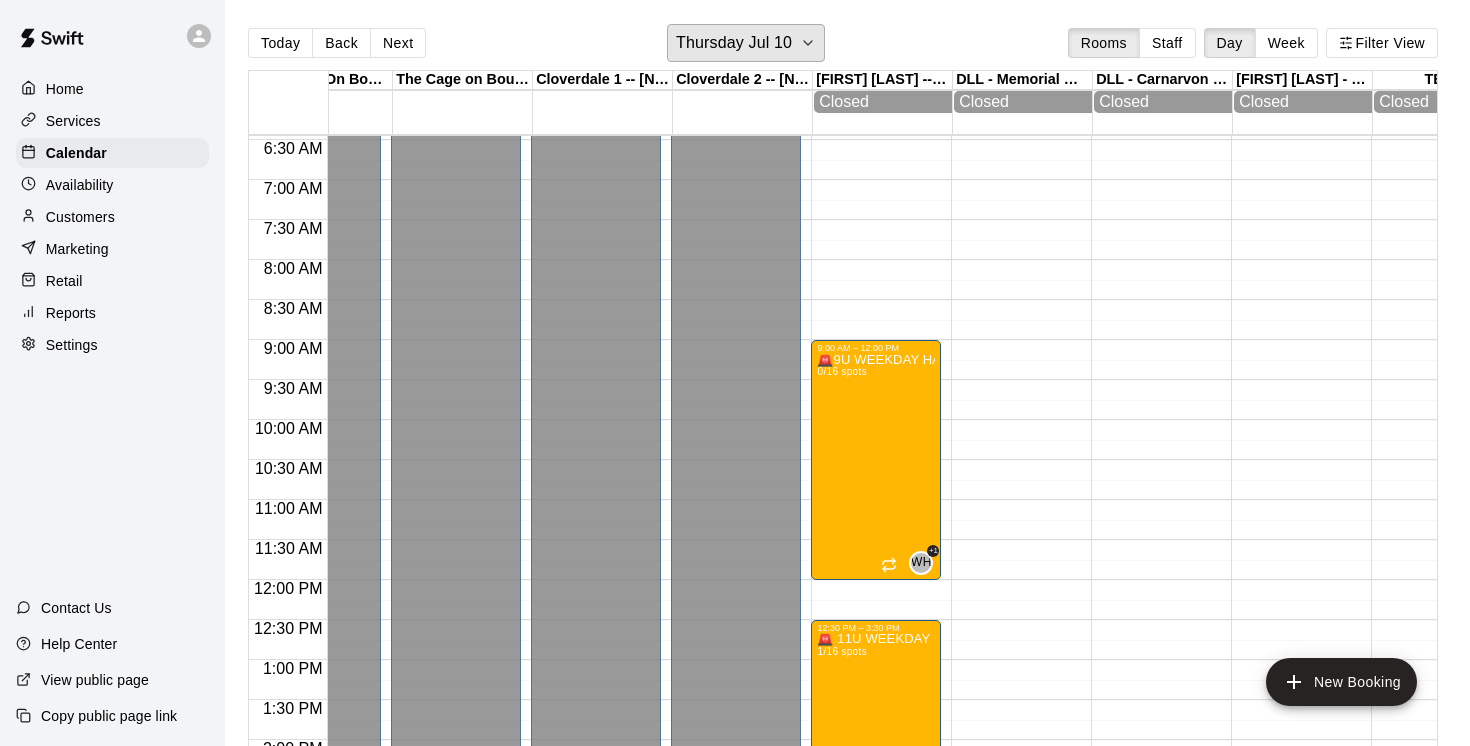 scroll, scrollTop: 488, scrollLeft: 1196, axis: both 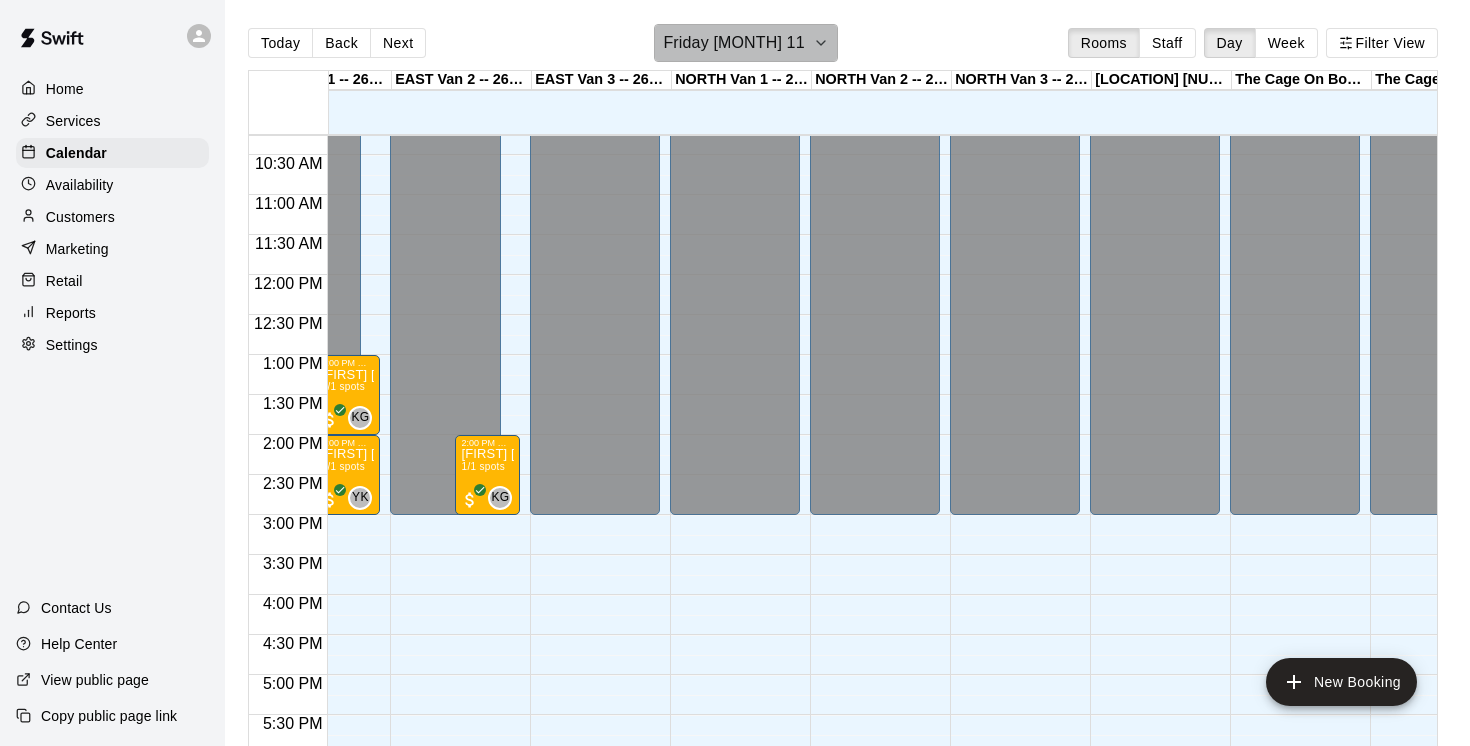 click 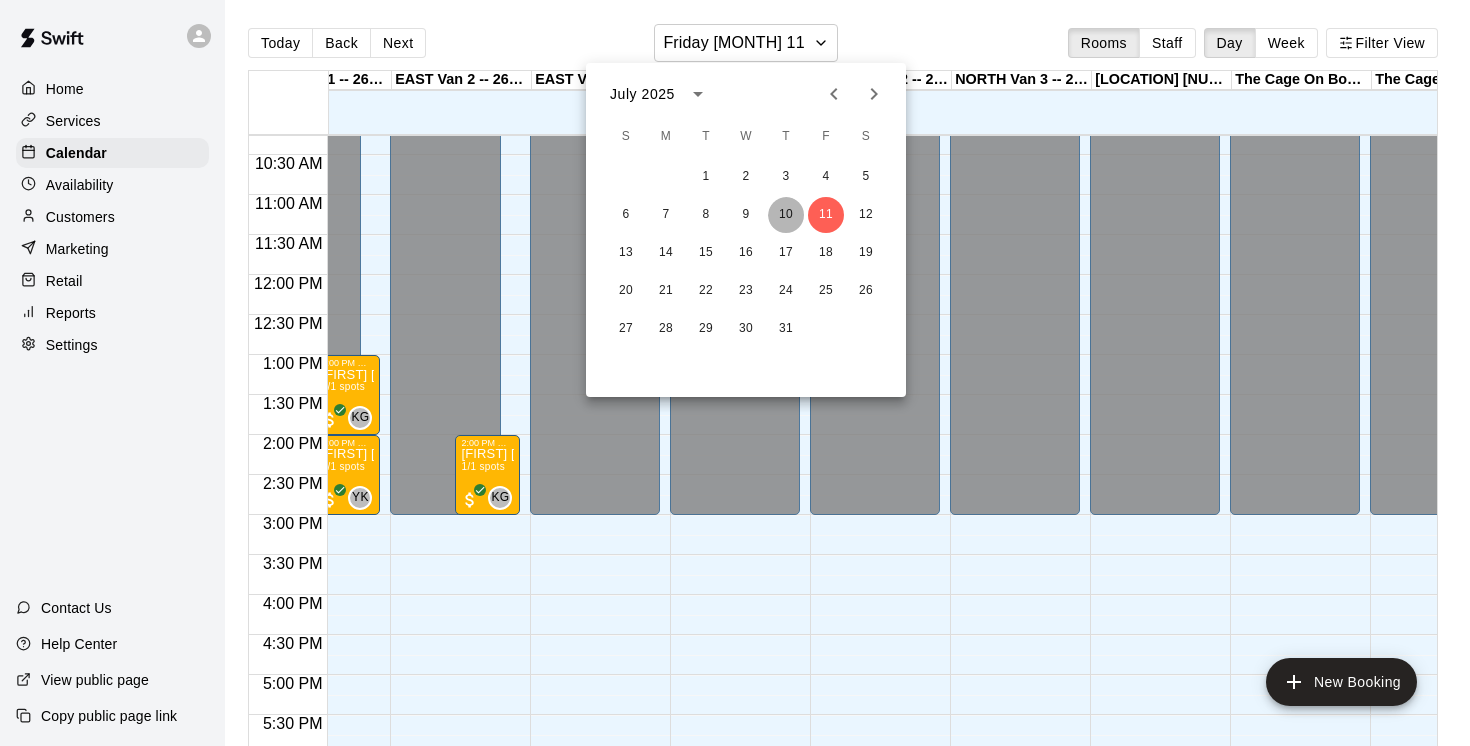 click on "10" at bounding box center (786, 215) 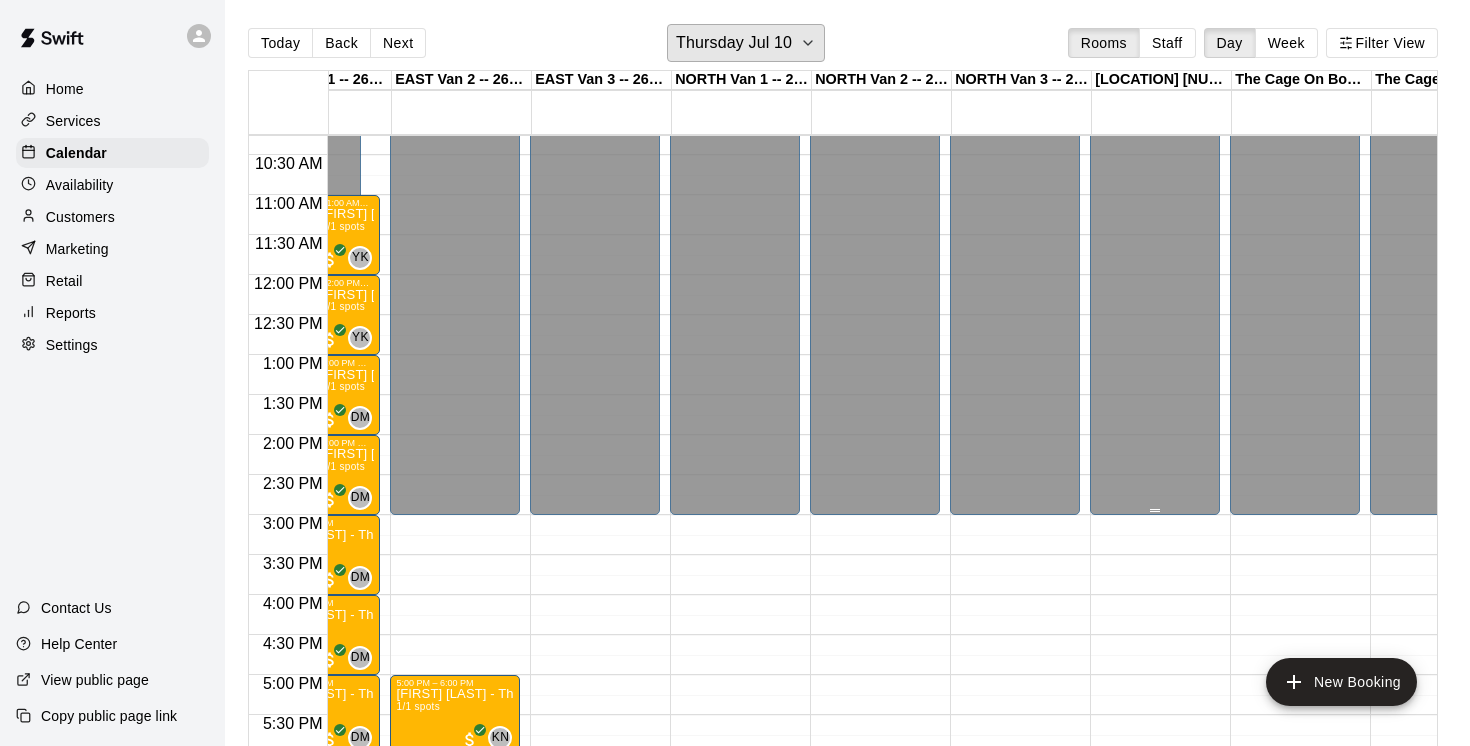 scroll, scrollTop: 821, scrollLeft: 124, axis: both 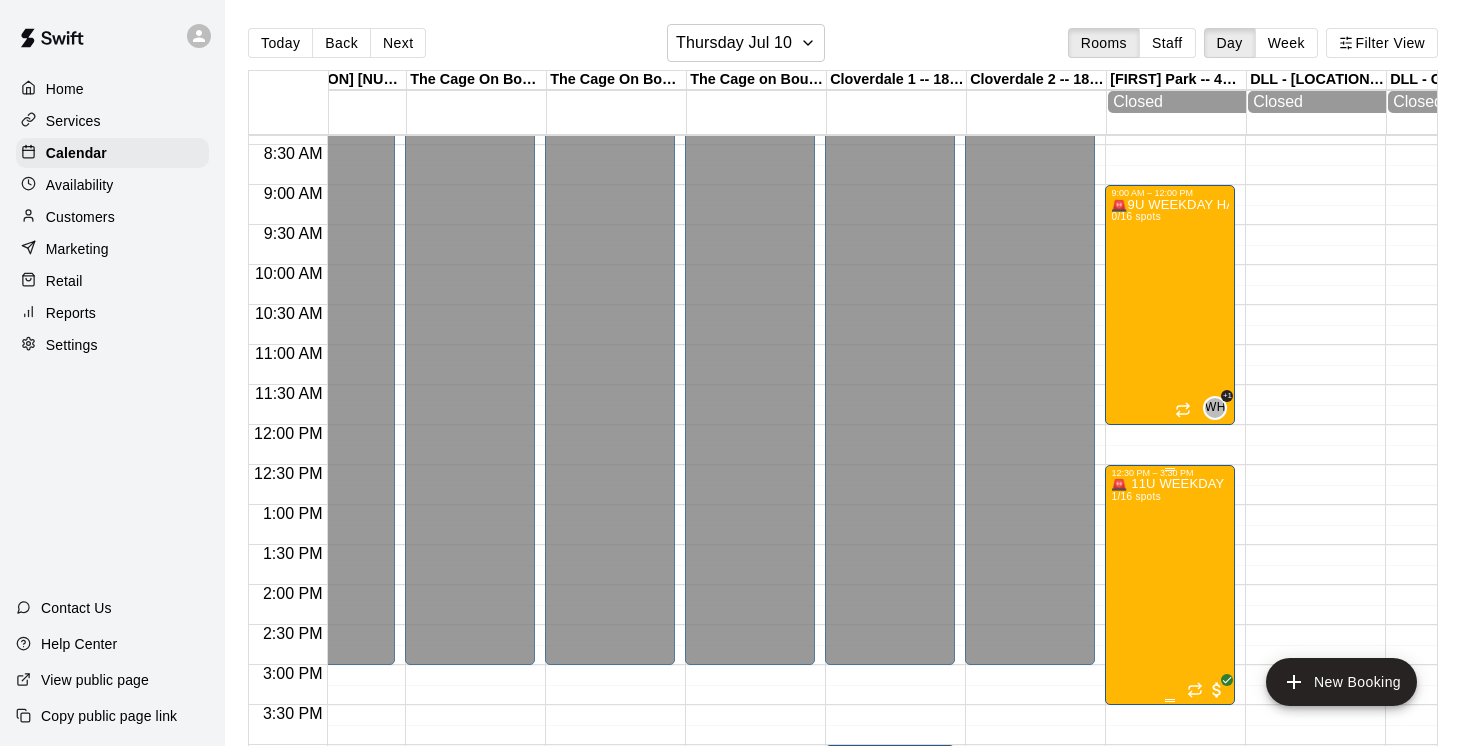 click on "🚨 11U WEEKDAY HALF - DAY SUMMER CAMPS 🚨 1/16 spots" at bounding box center [1170, 851] 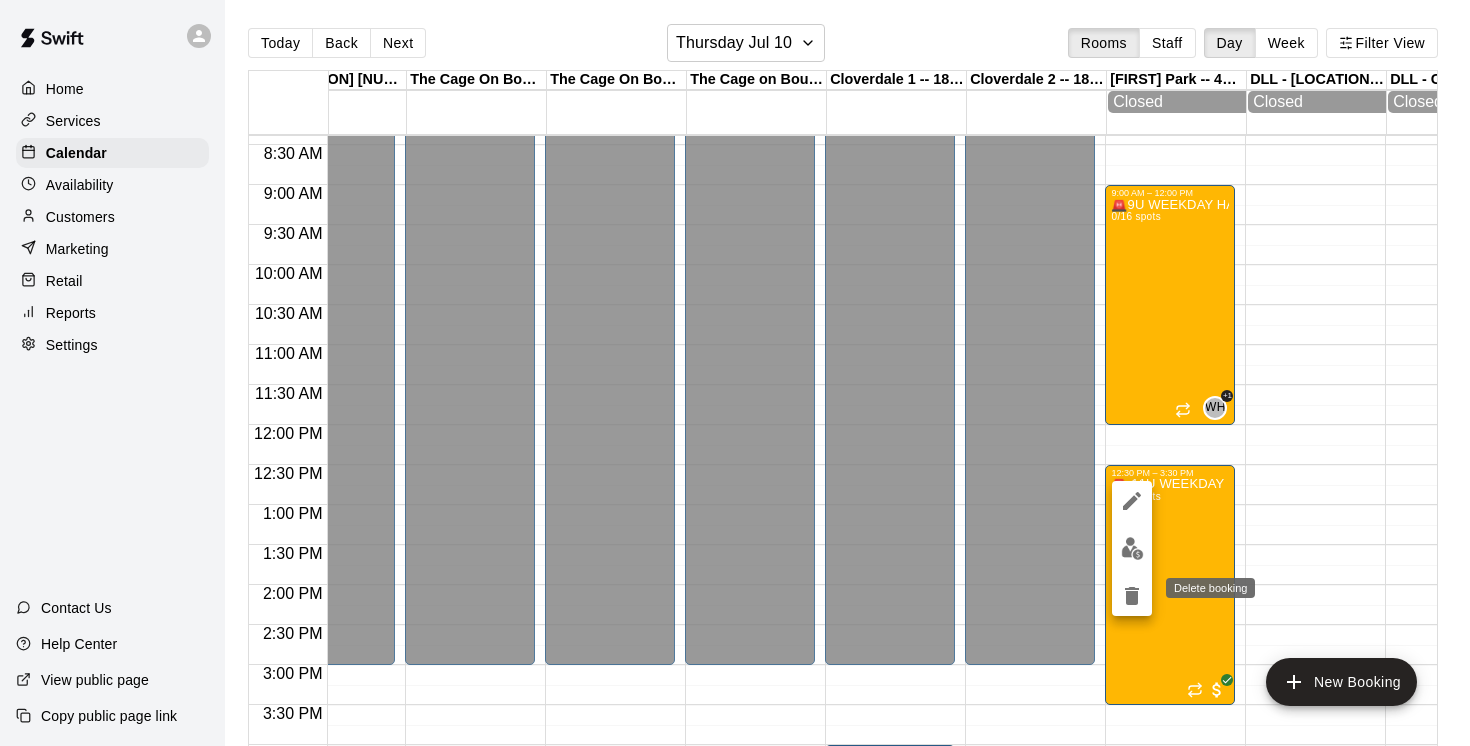 click 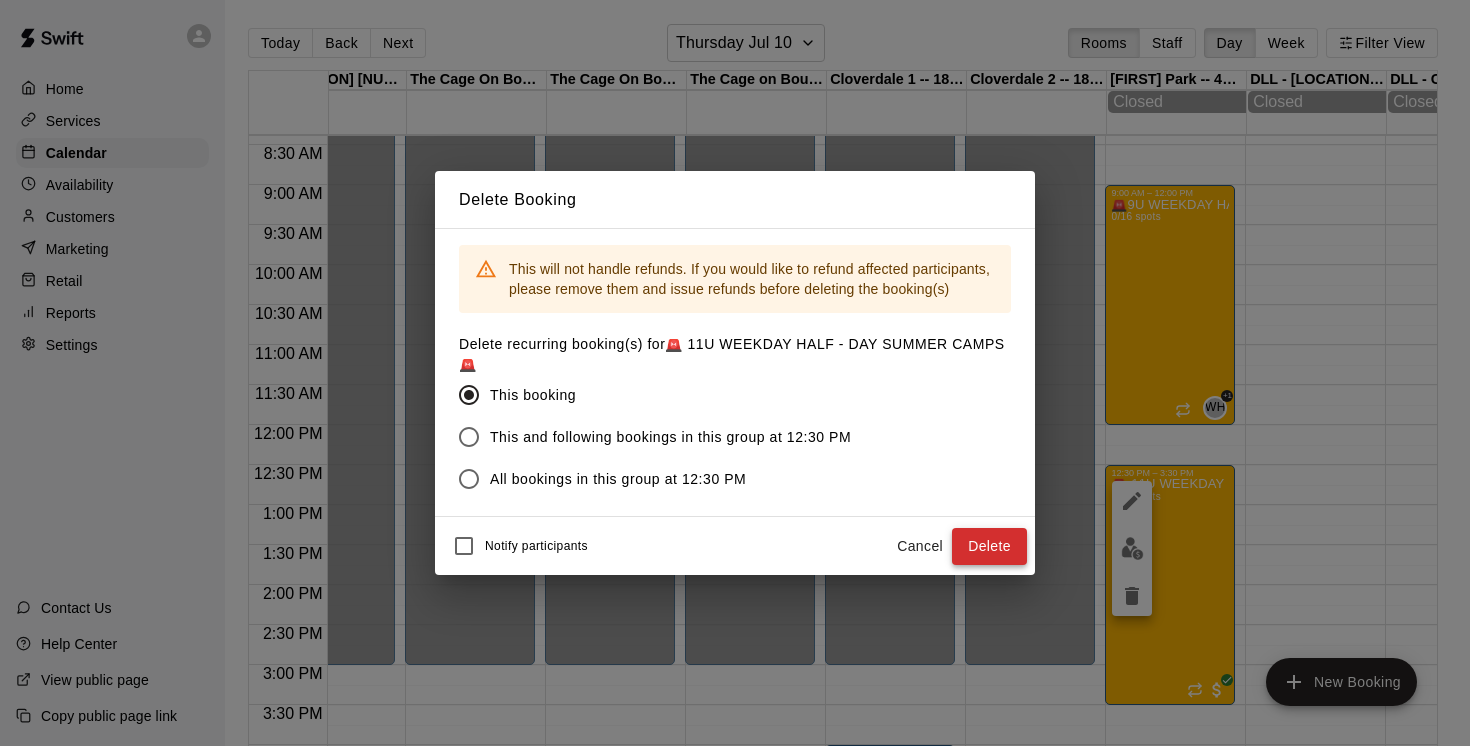 click on "Delete" at bounding box center [989, 546] 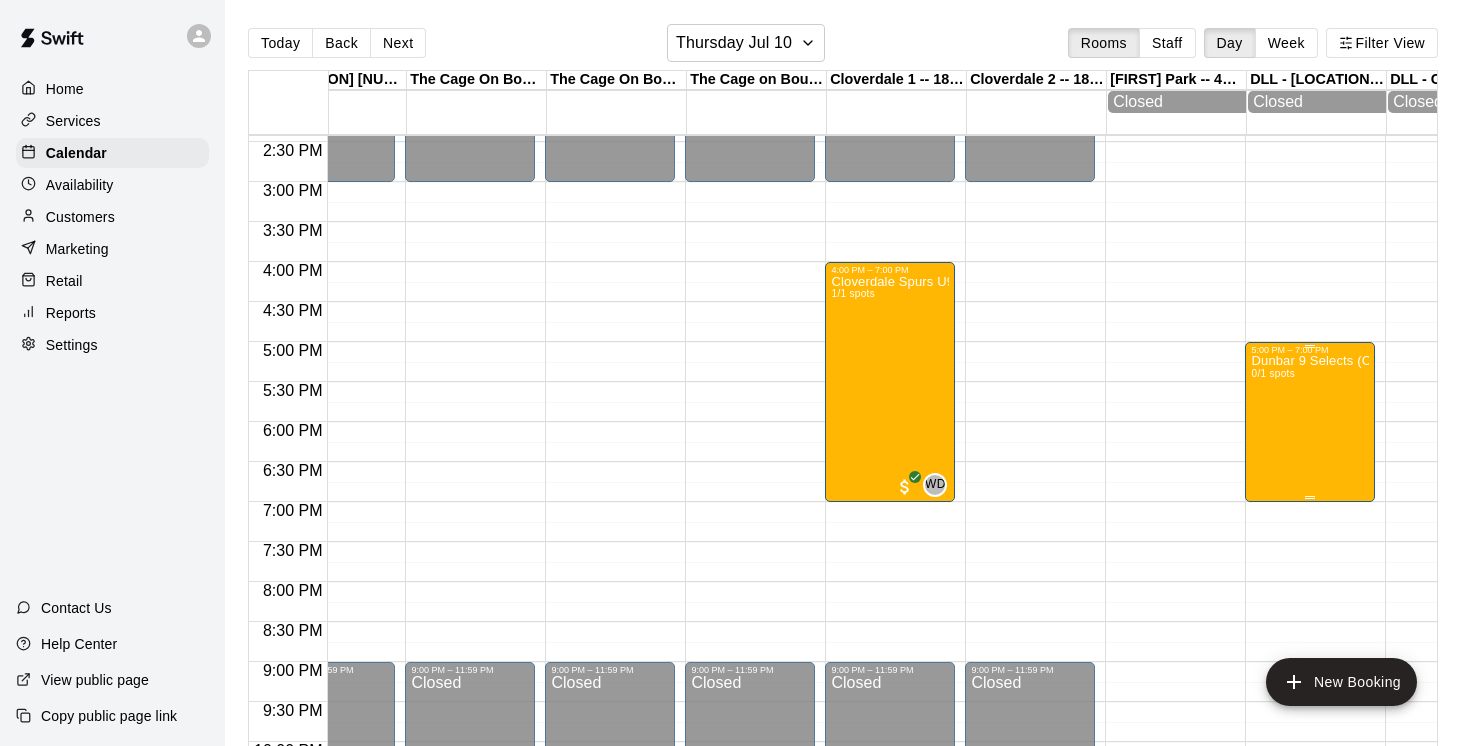 click on "Dunbar 9 Selects (Copy) 0/1 spots" at bounding box center [1310, 728] 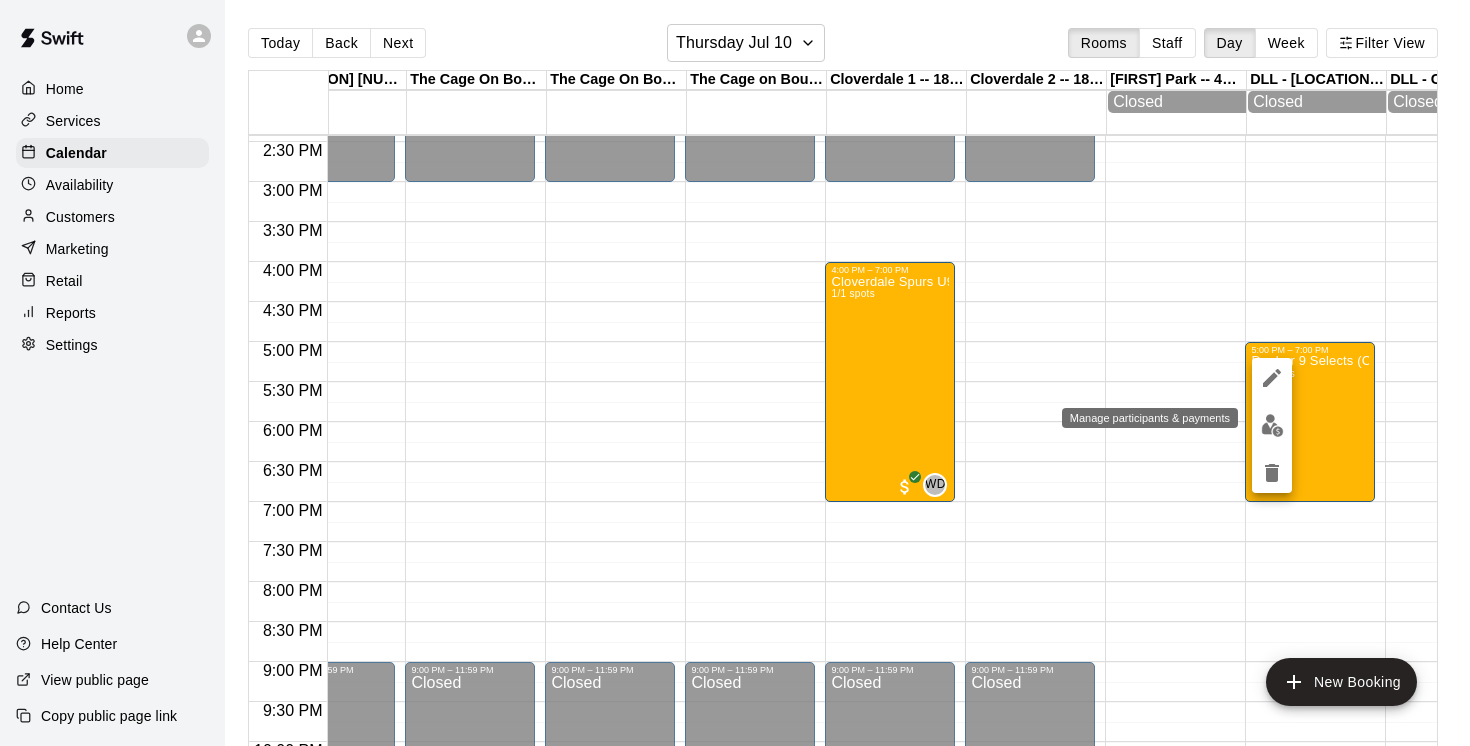 click at bounding box center (1272, 425) 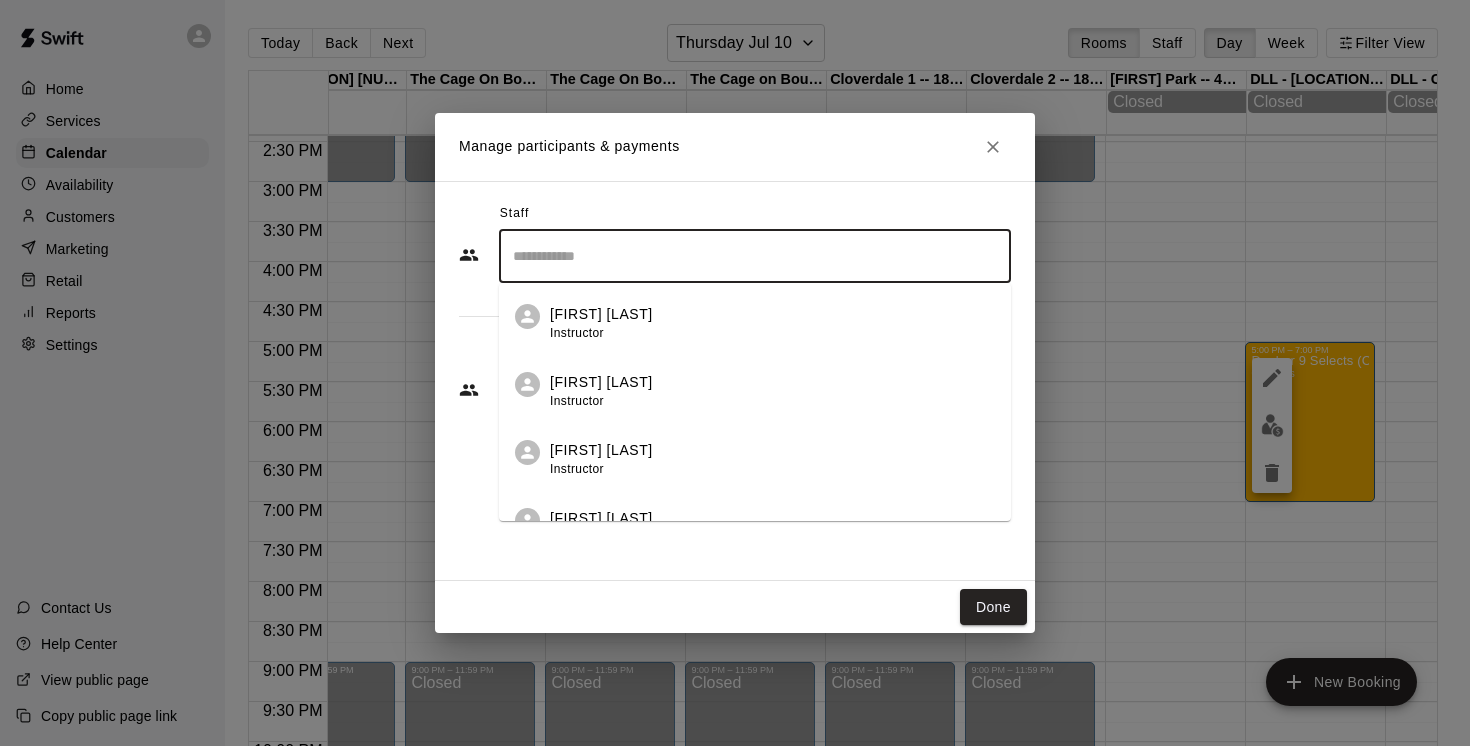 click at bounding box center (755, 256) 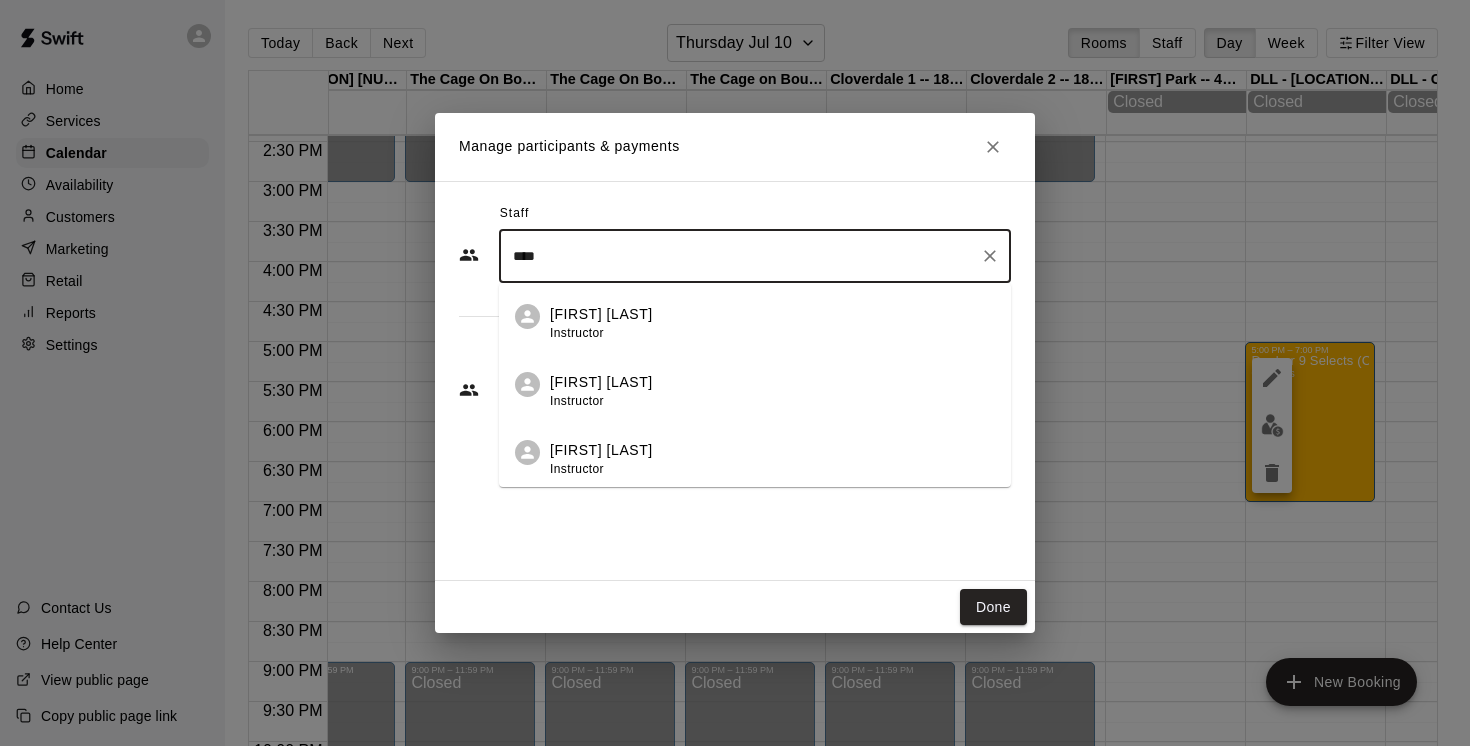 click on "[FIRST] [LAST]" at bounding box center (601, 314) 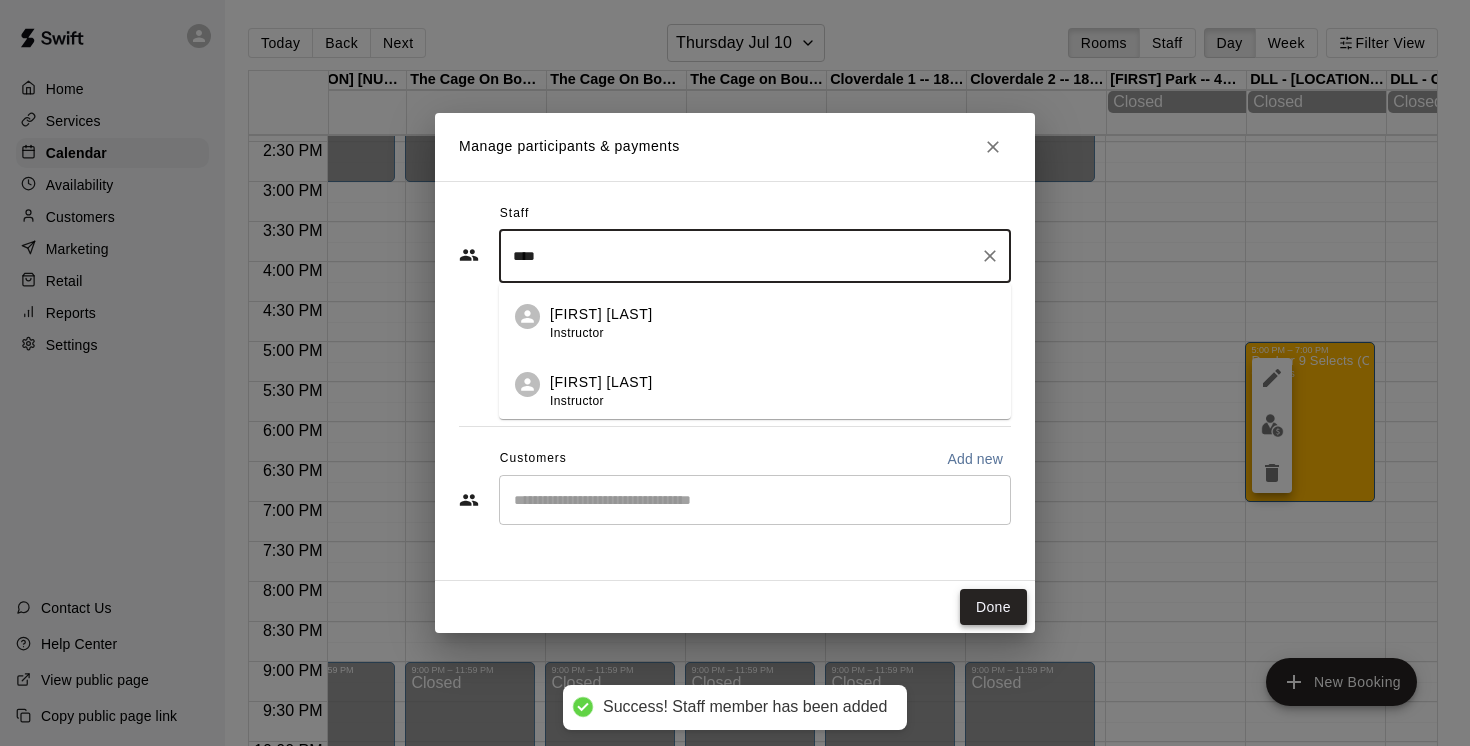 type on "****" 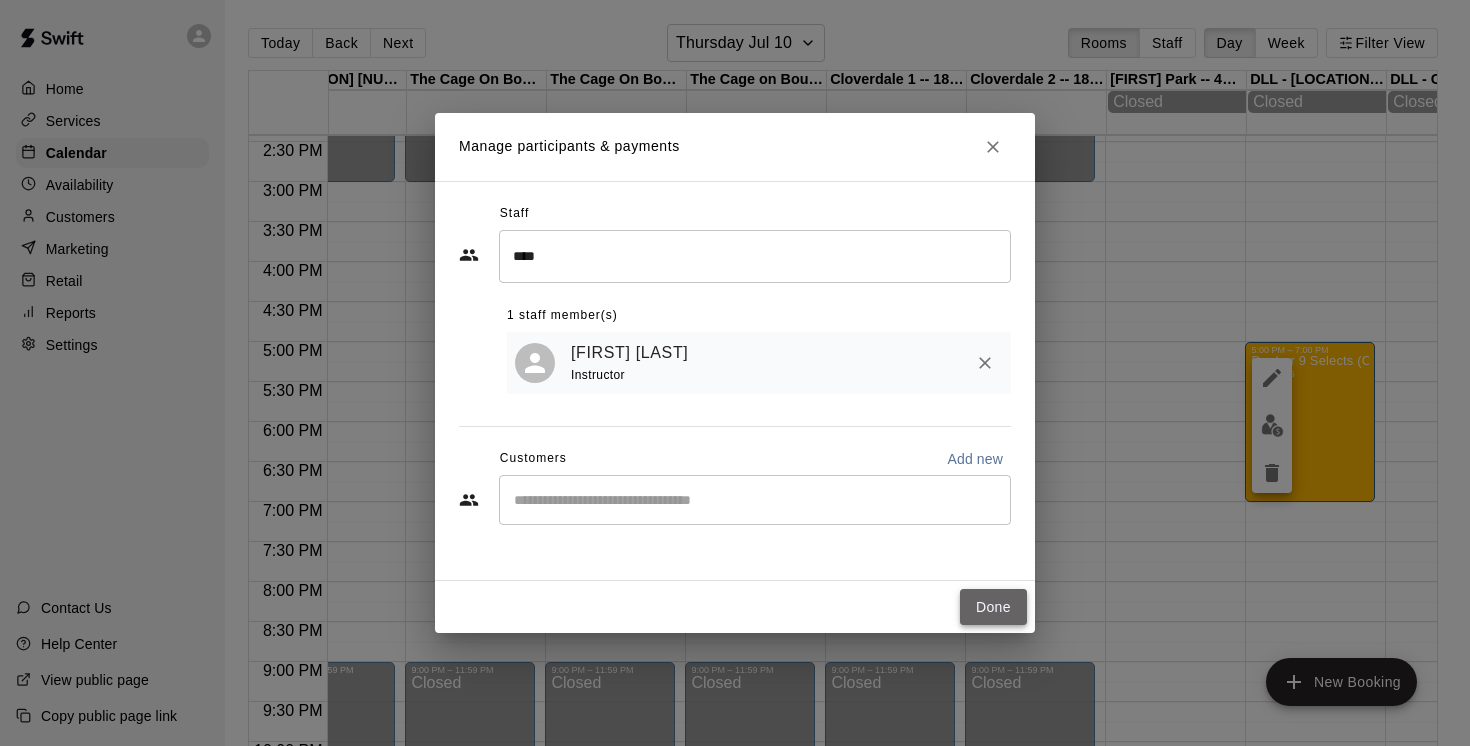 click on "Done" at bounding box center [993, 607] 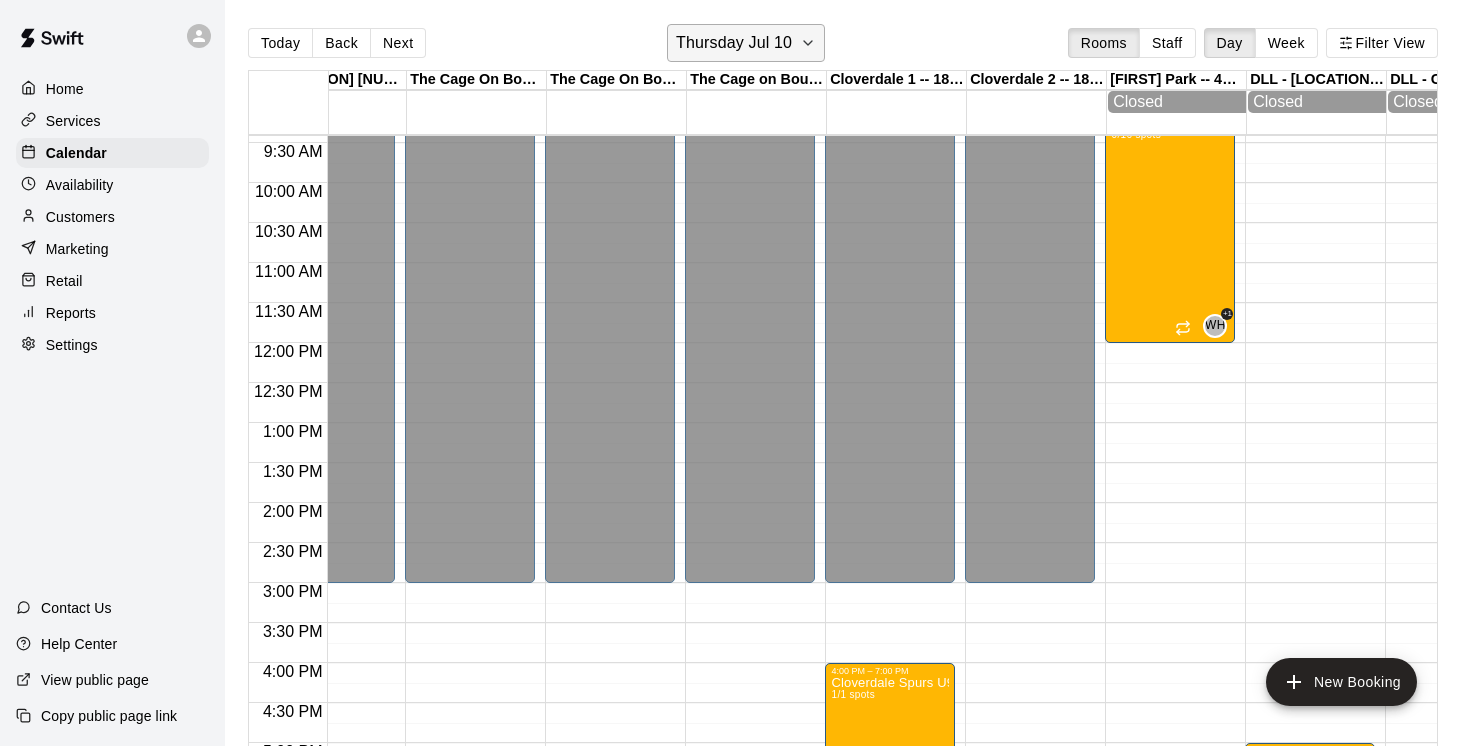 click 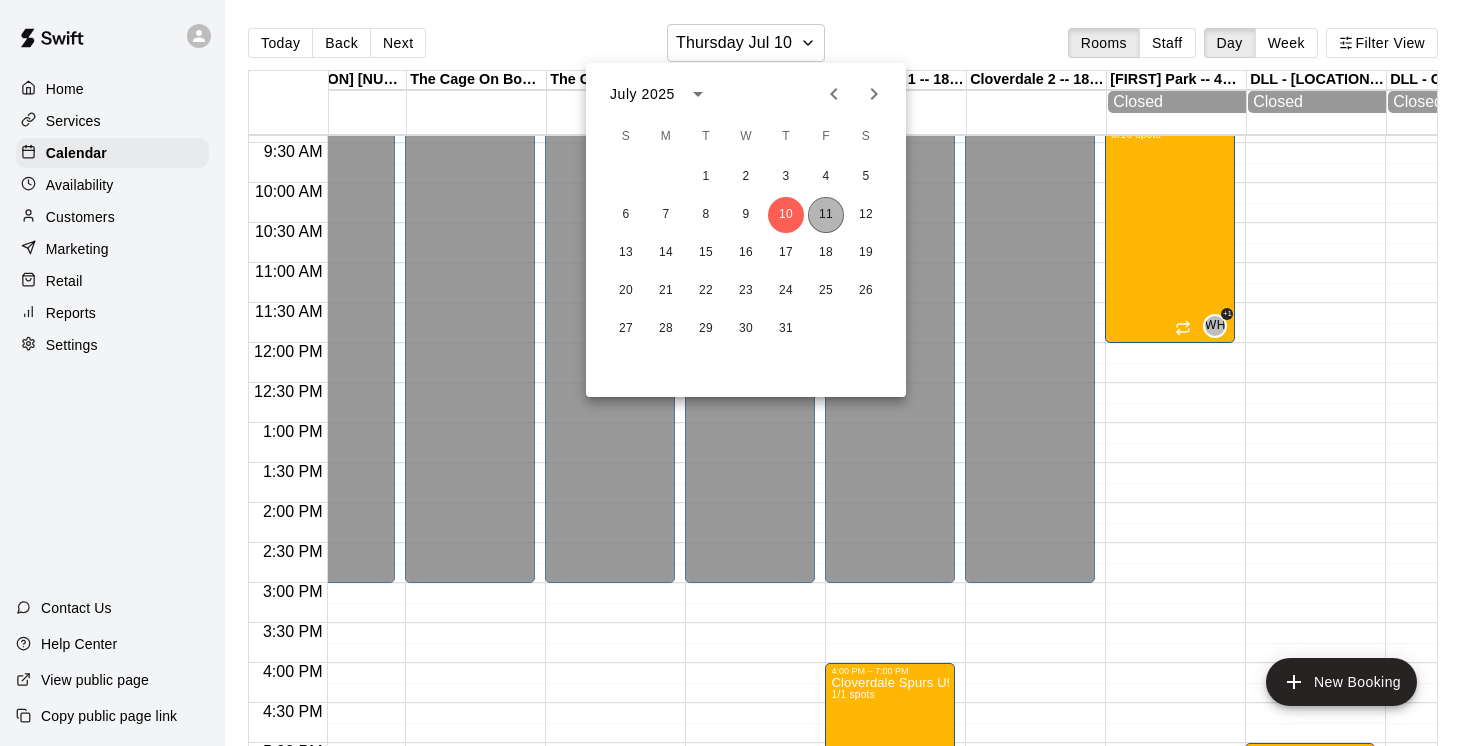 click on "11" at bounding box center [826, 215] 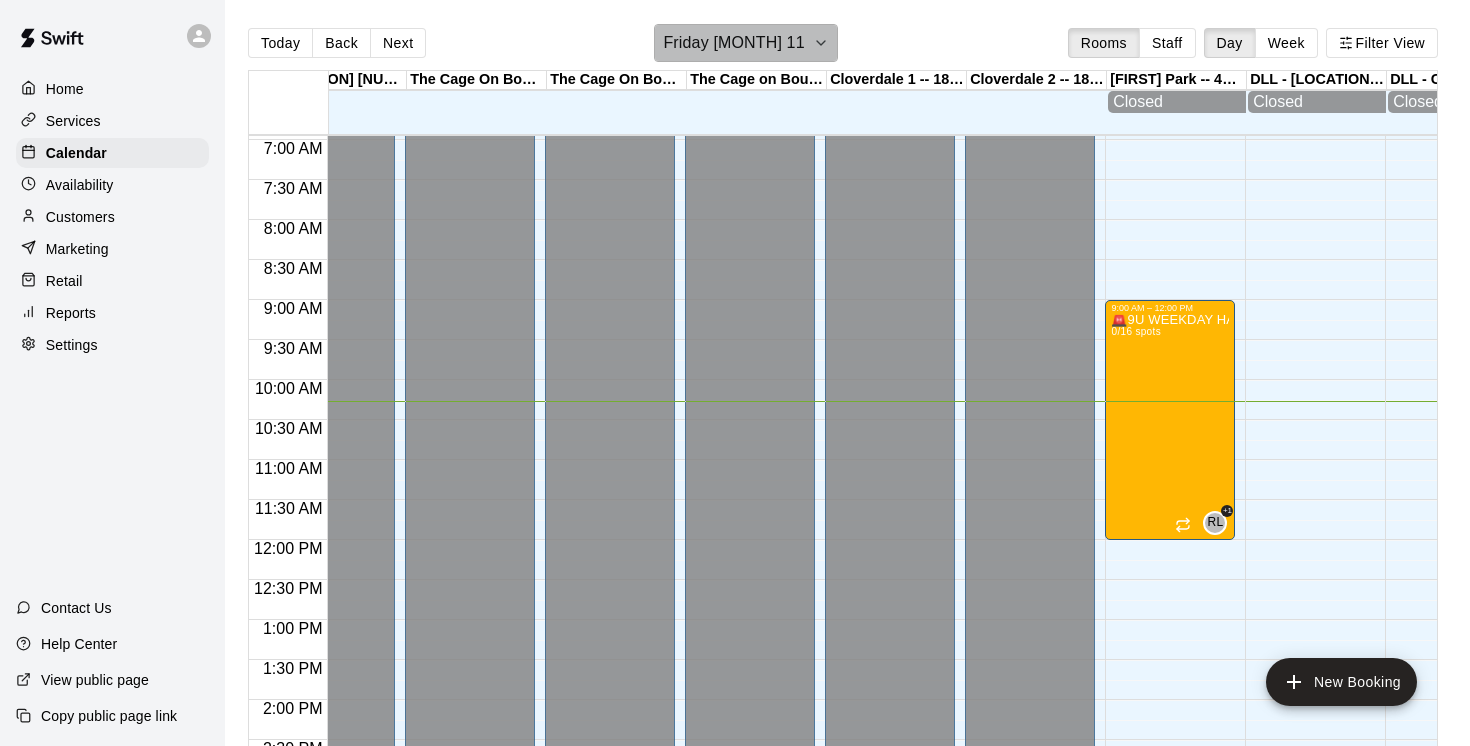 click 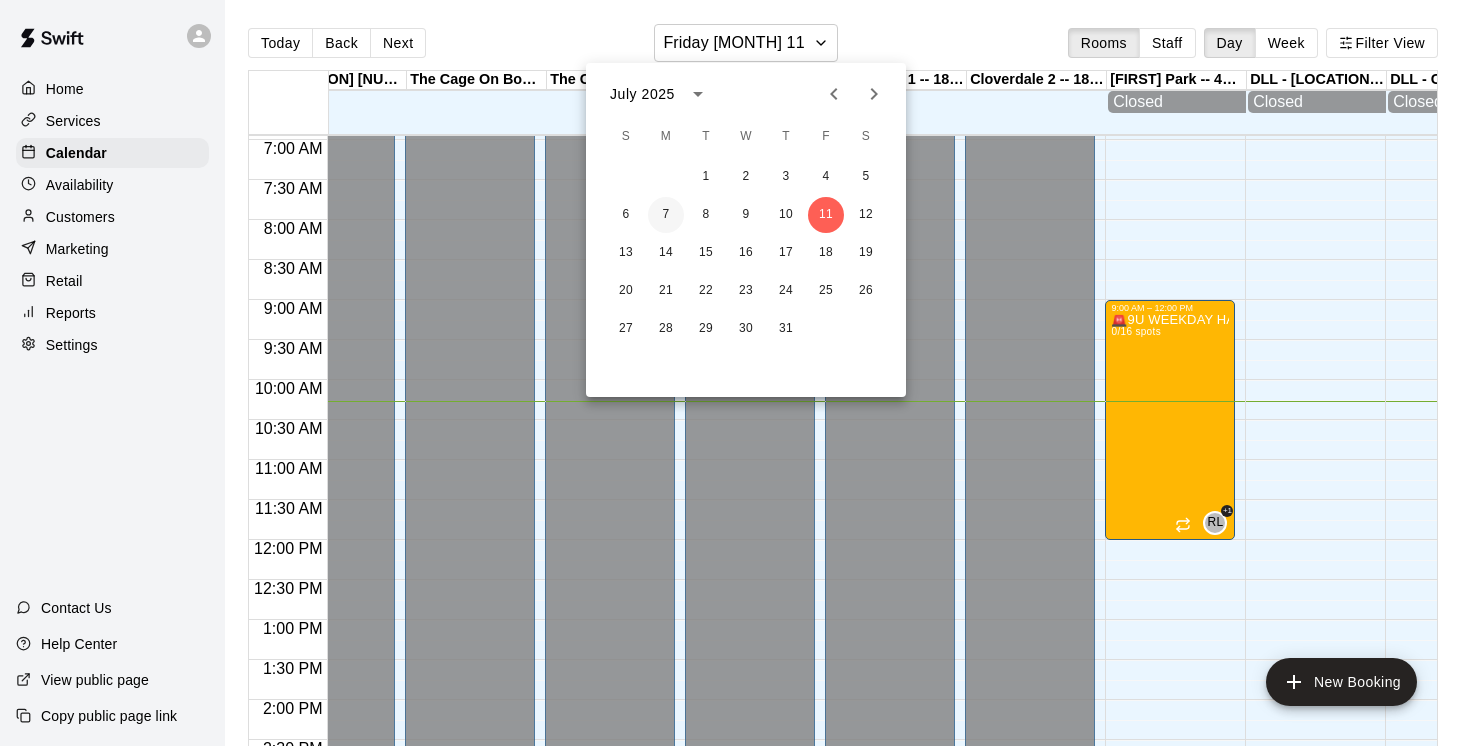 click on "7" at bounding box center (666, 215) 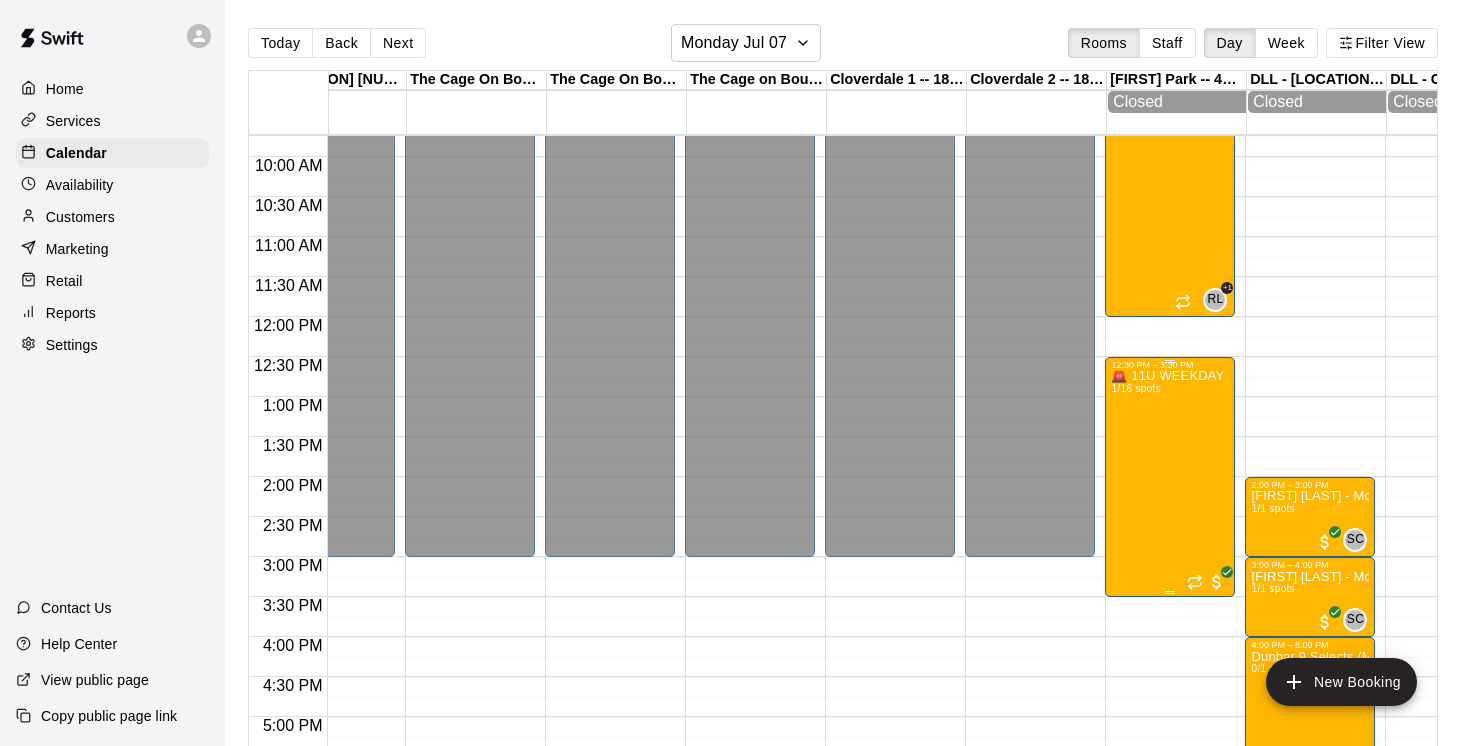 click on "🚨 11U WEEKDAY HALF - DAY SUMMER CAMPS 🚨 1/16 spots" at bounding box center [1170, 743] 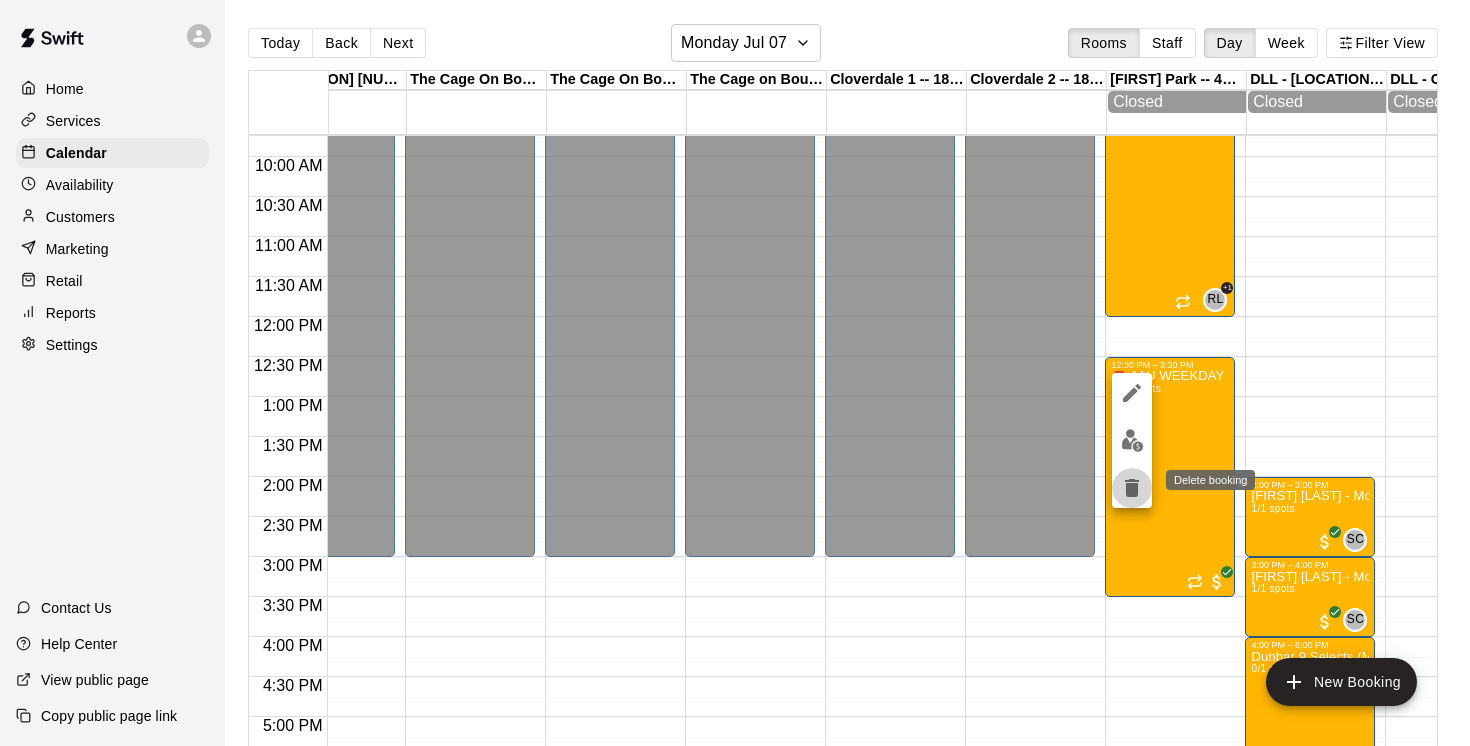 click 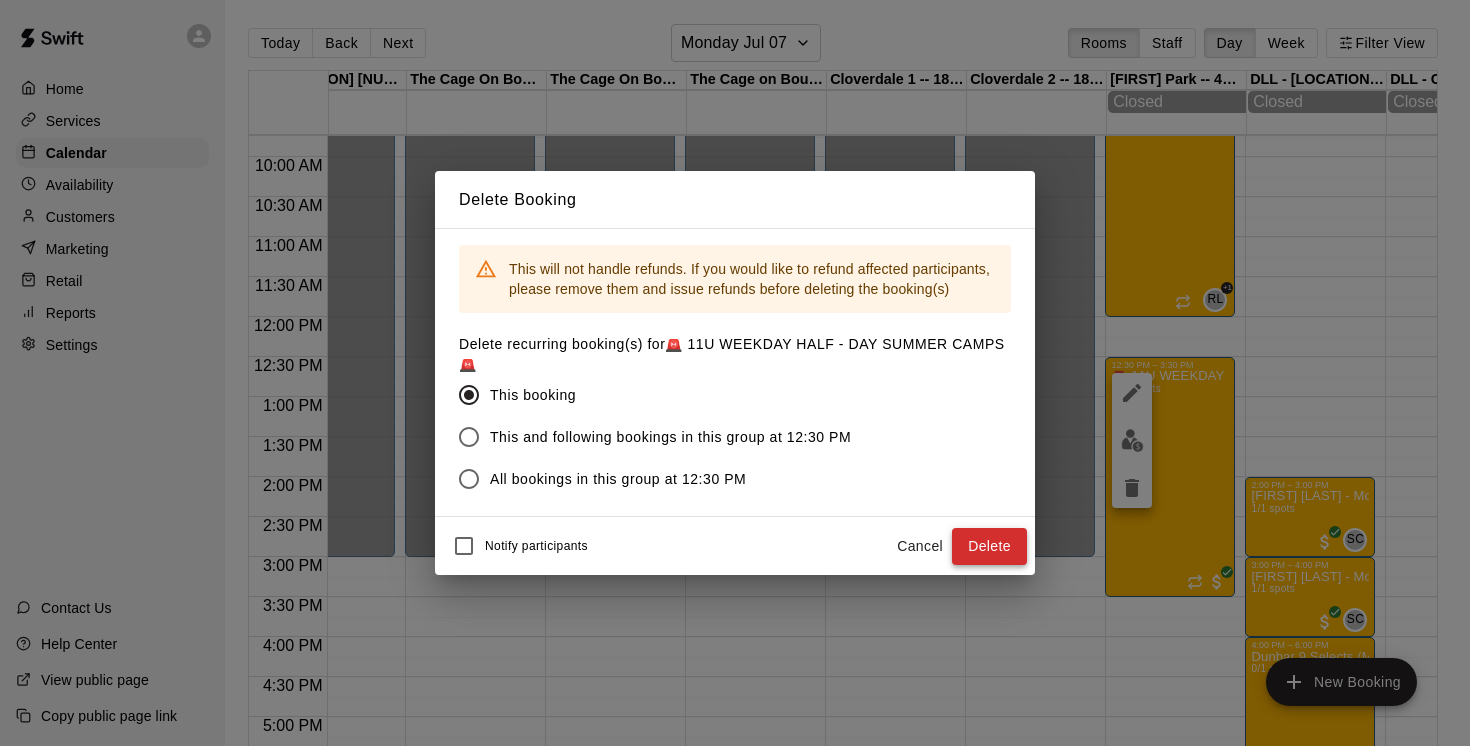 click on "Delete" at bounding box center (989, 546) 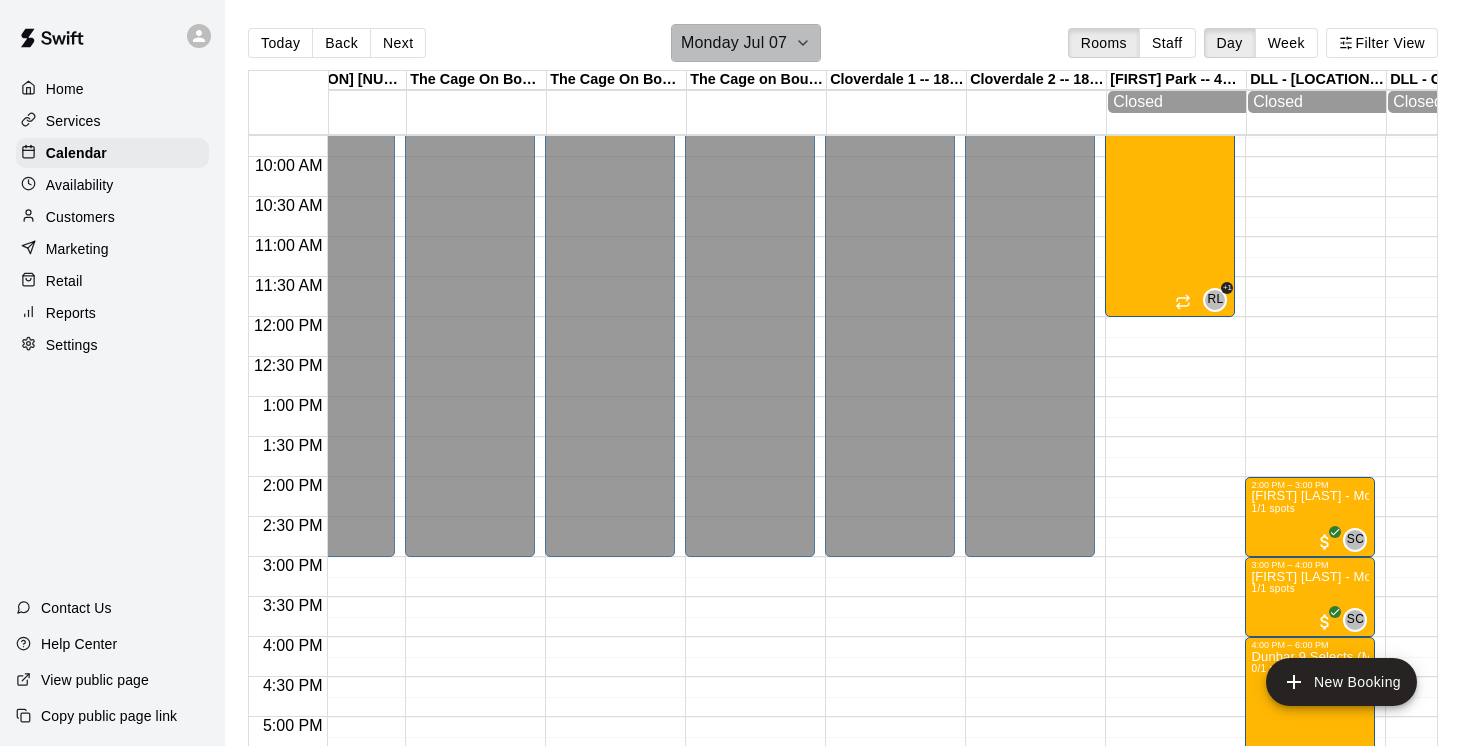 click 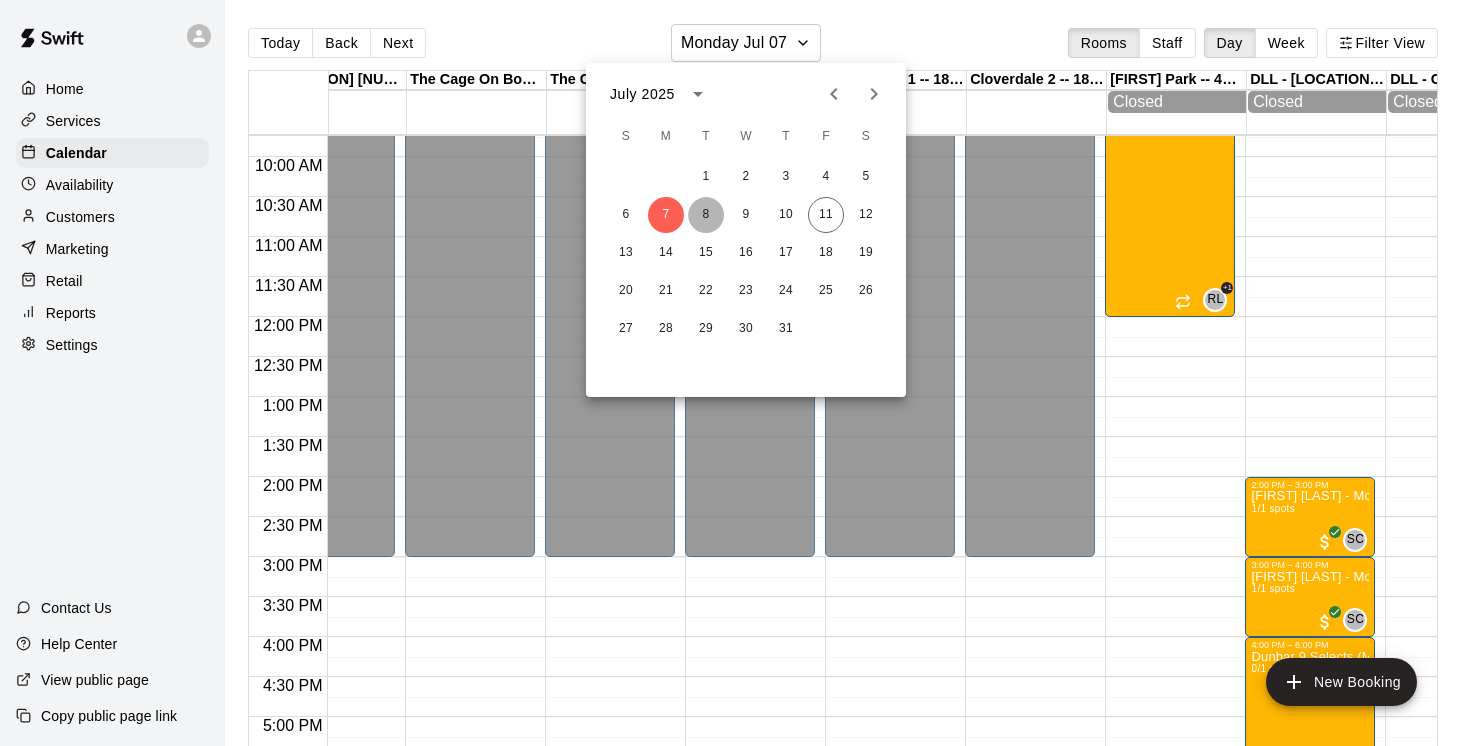 click on "8" at bounding box center [706, 215] 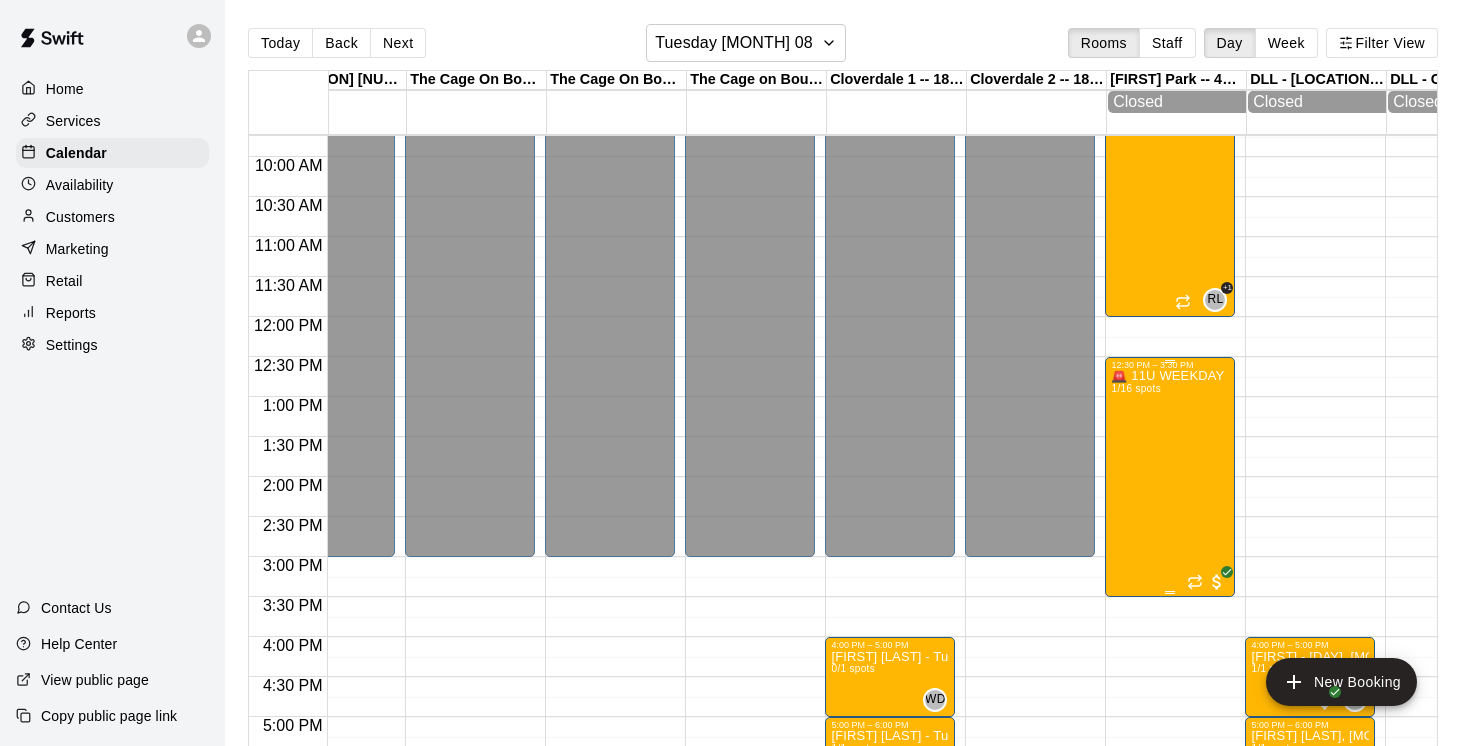 click on "🚨 11U WEEKDAY HALF - DAY SUMMER CAMPS 🚨 1/16 spots" at bounding box center (1170, 743) 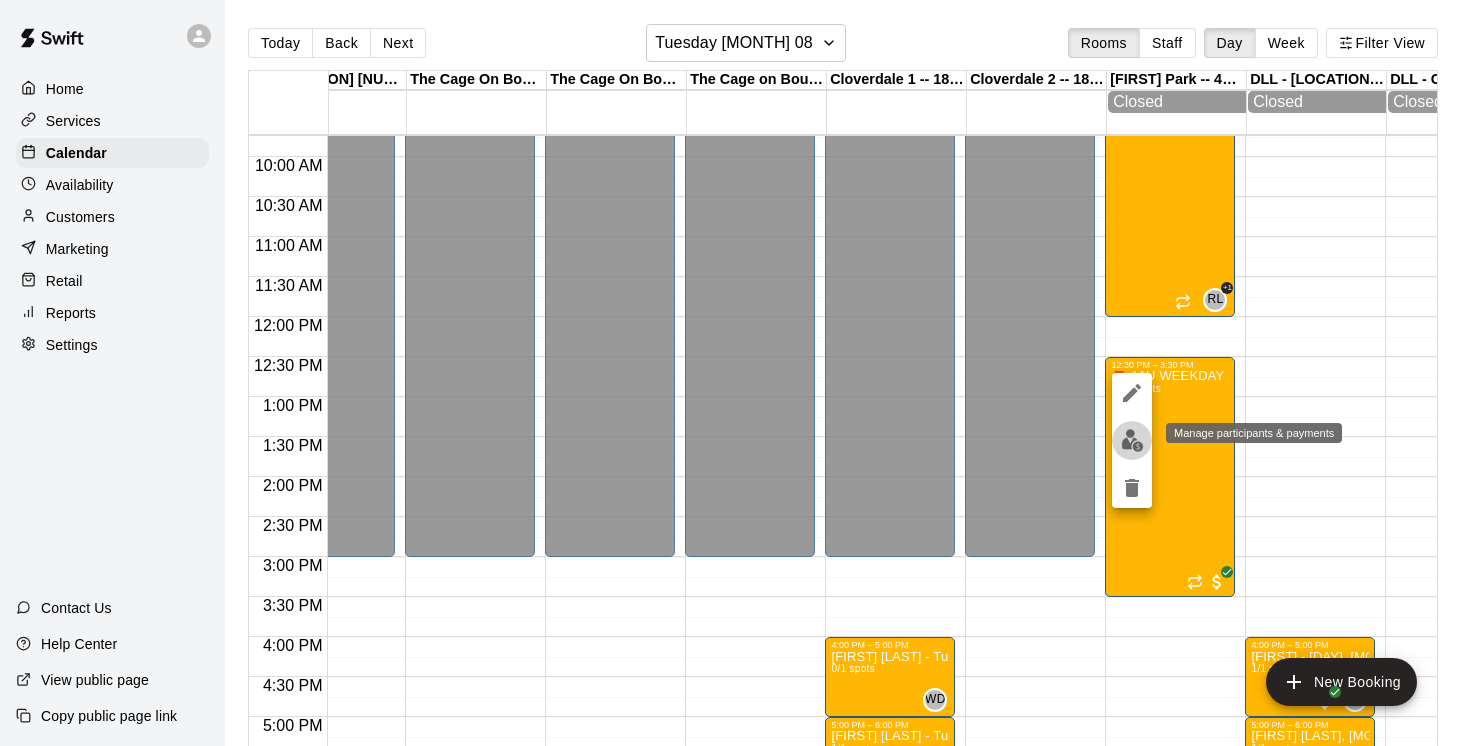 click at bounding box center (1132, 440) 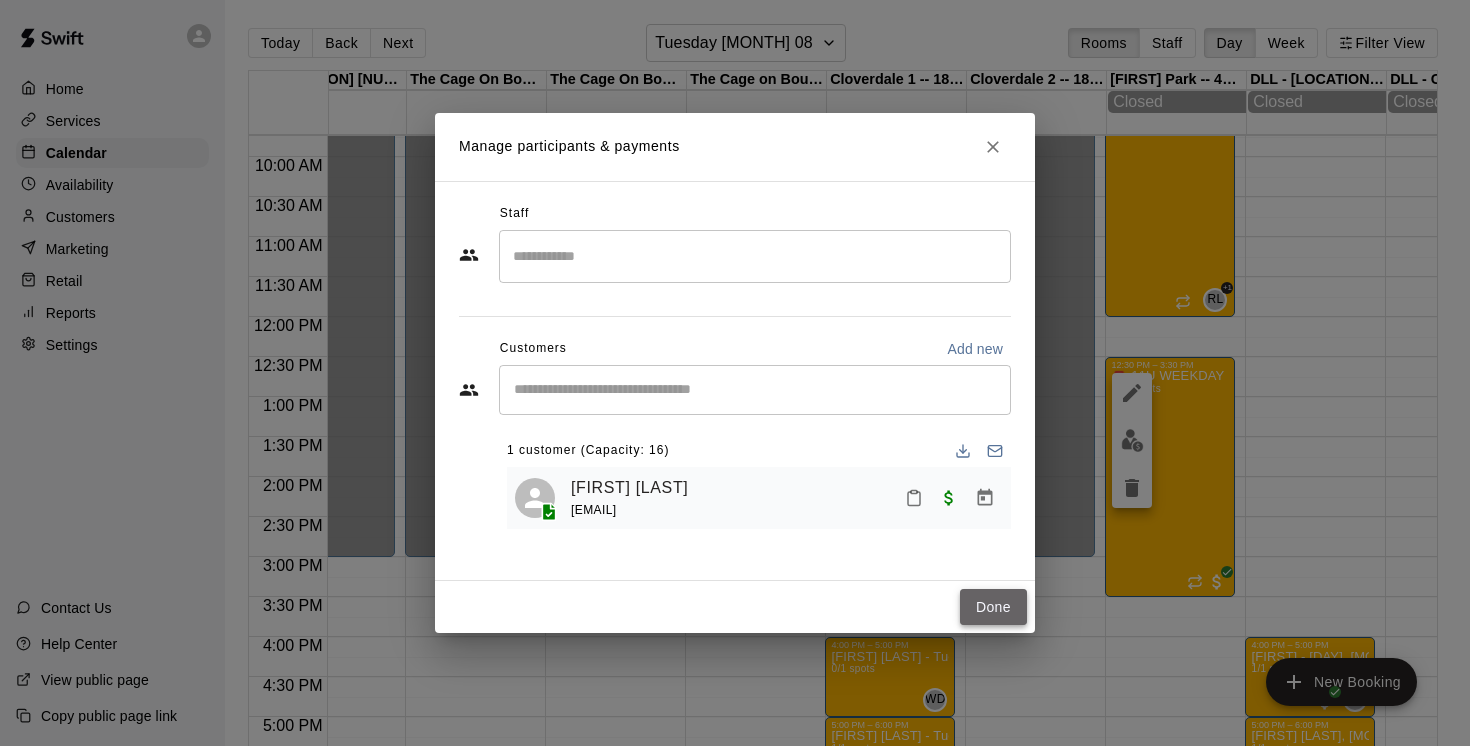 click on "Done" at bounding box center [993, 607] 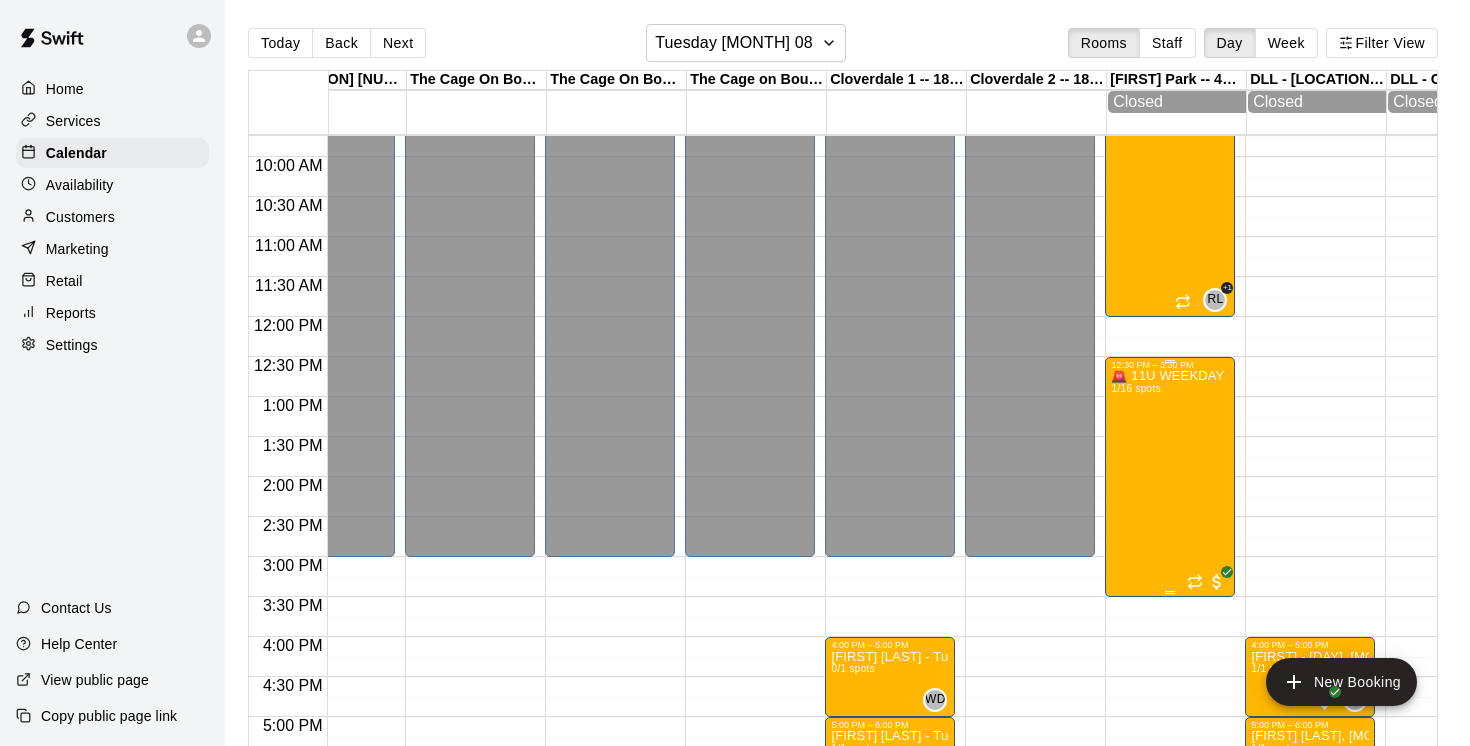 click on "🚨 11U WEEKDAY HALF - DAY SUMMER CAMPS 🚨 1/16 spots" at bounding box center [1170, 743] 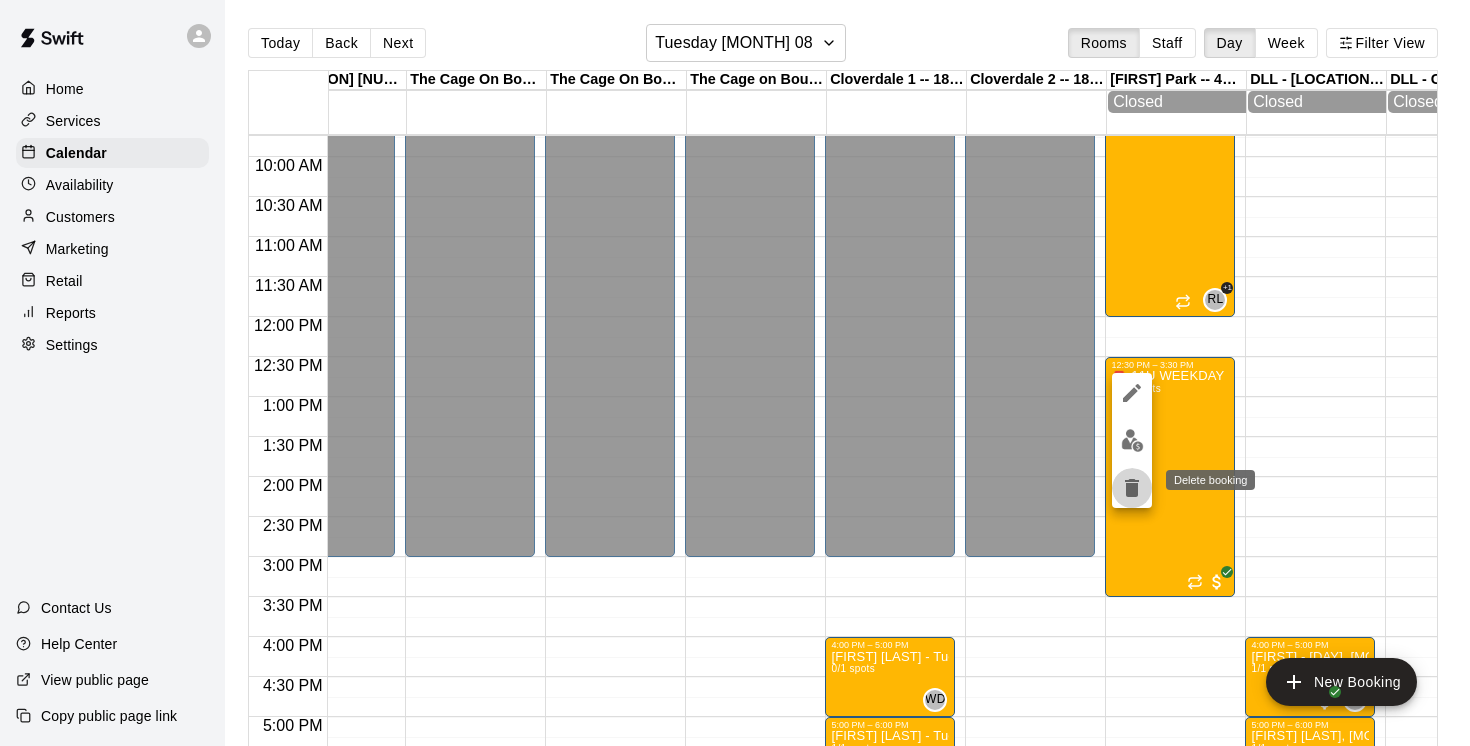 click 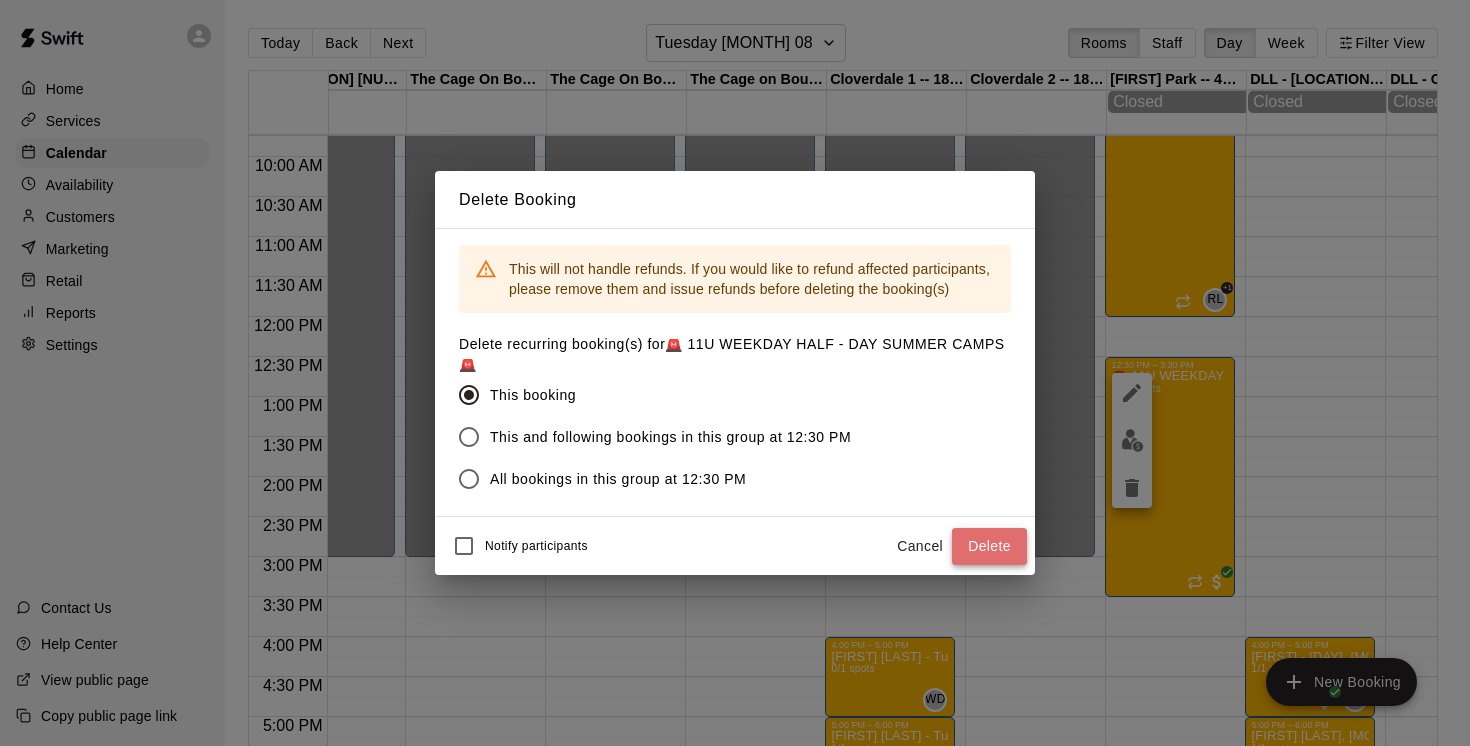 click on "Delete" at bounding box center (989, 546) 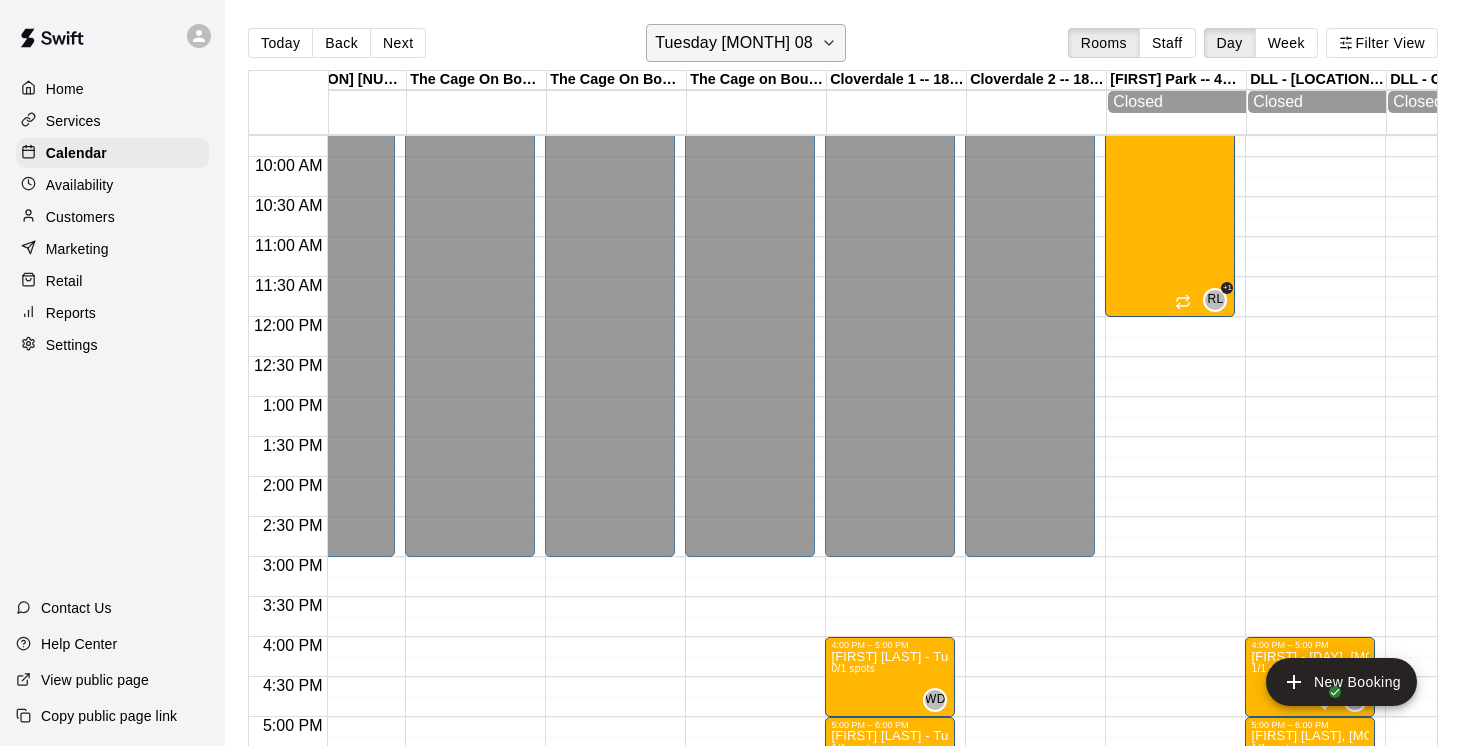 click 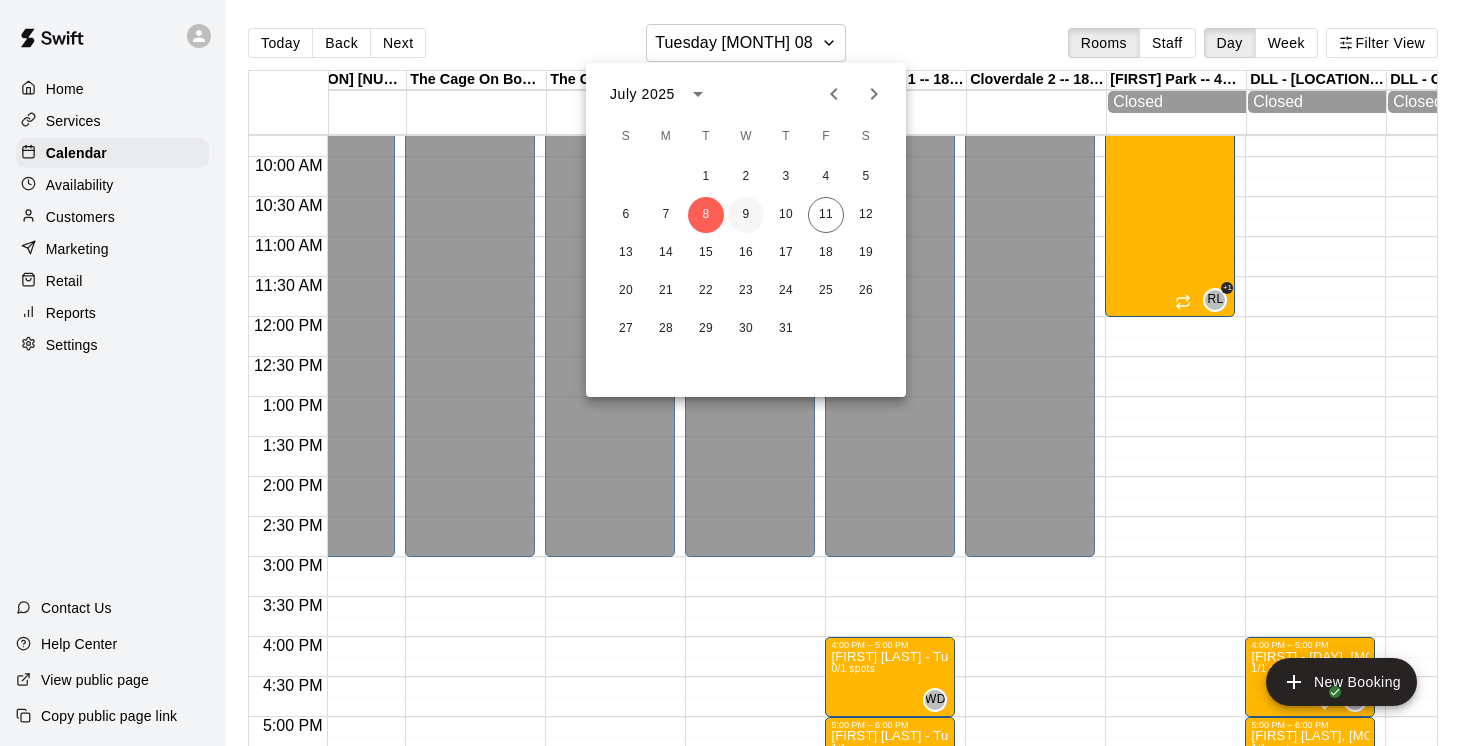 click on "9" at bounding box center [746, 215] 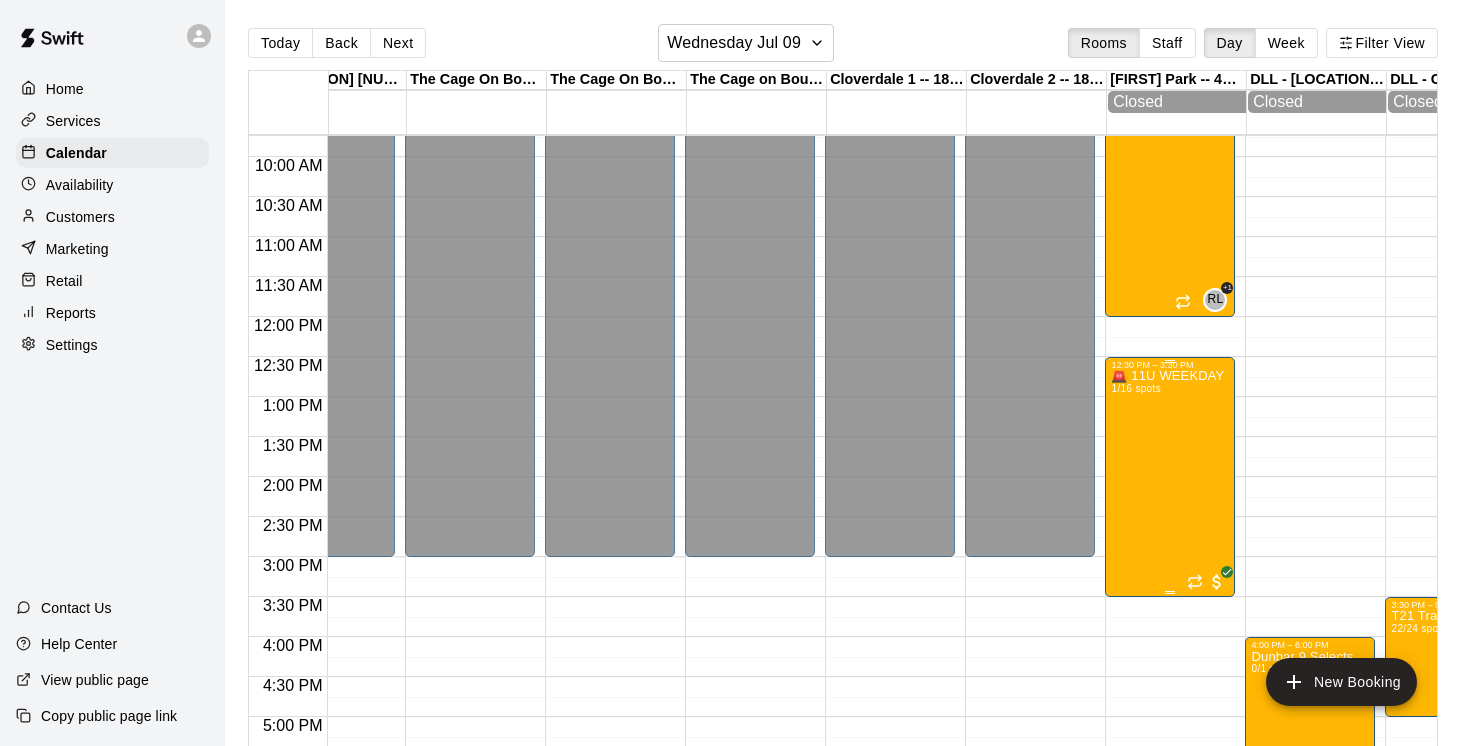 click on "🚨 11U WEEKDAY HALF - DAY SUMMER CAMPS 🚨 1/16 spots" at bounding box center [1170, 743] 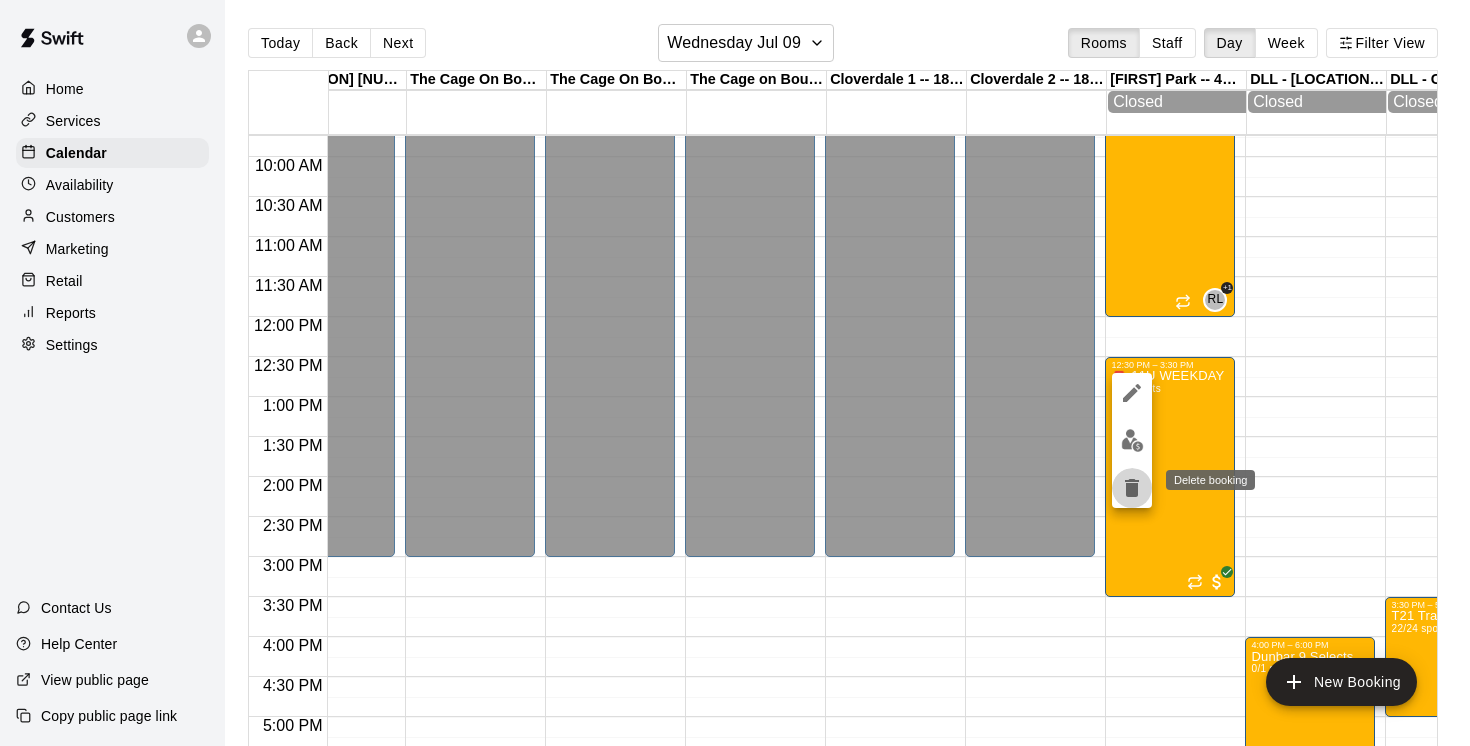 click 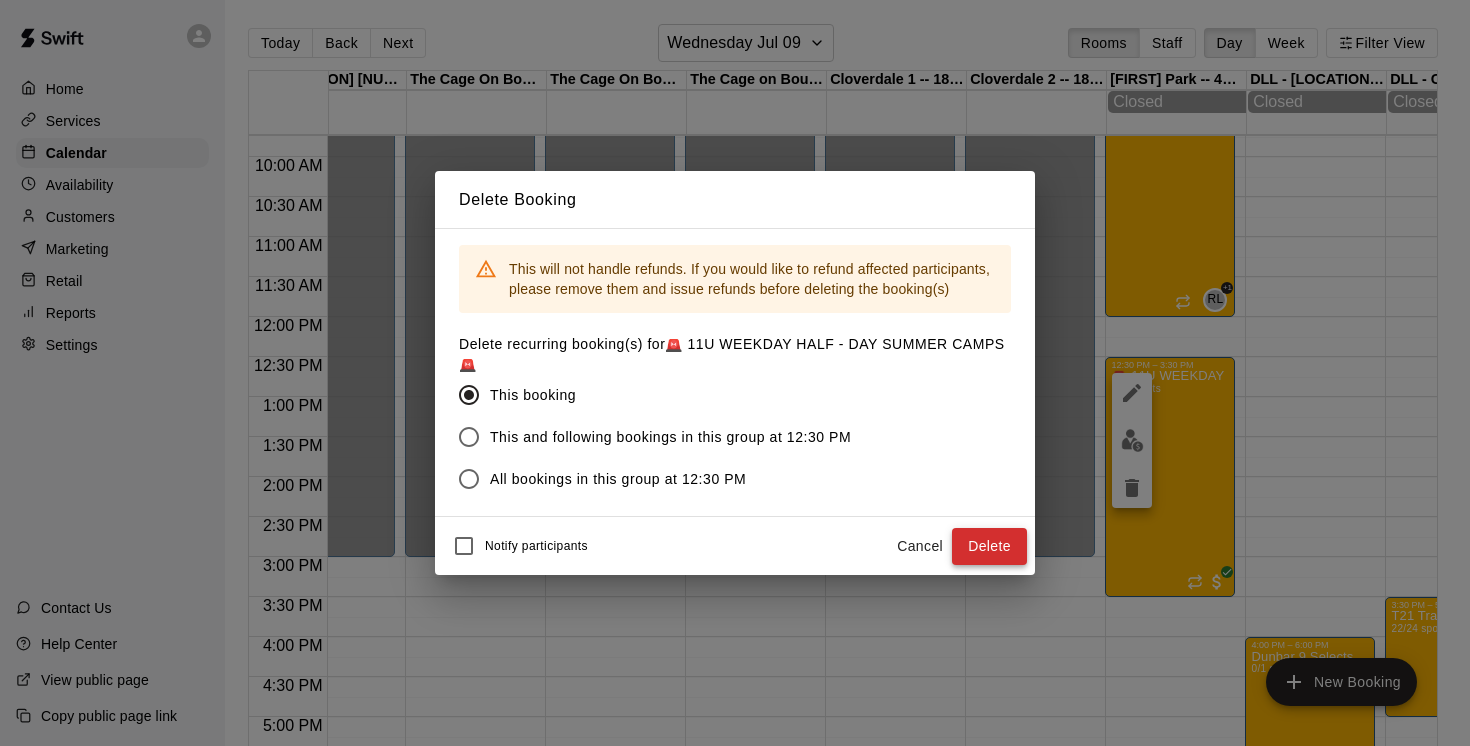 click on "Delete" at bounding box center [989, 546] 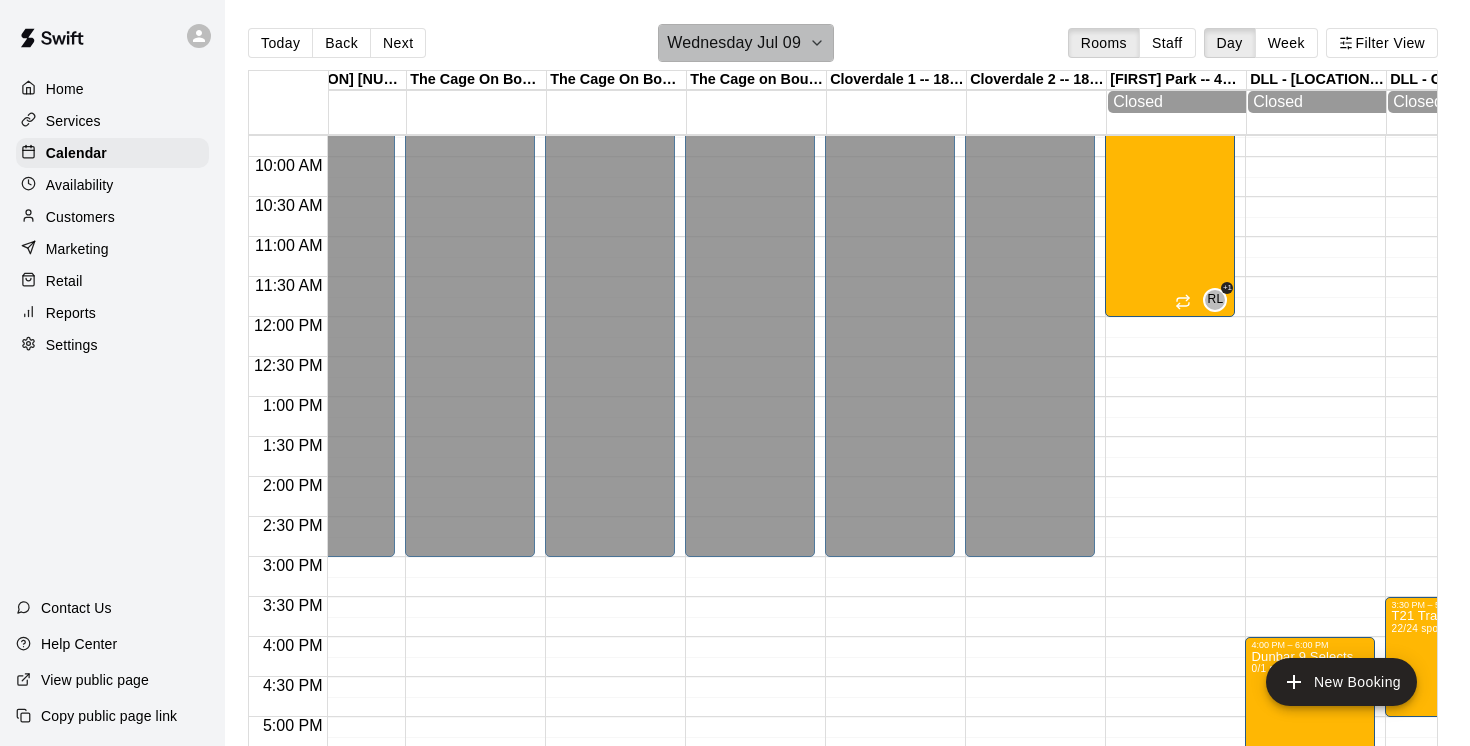 click 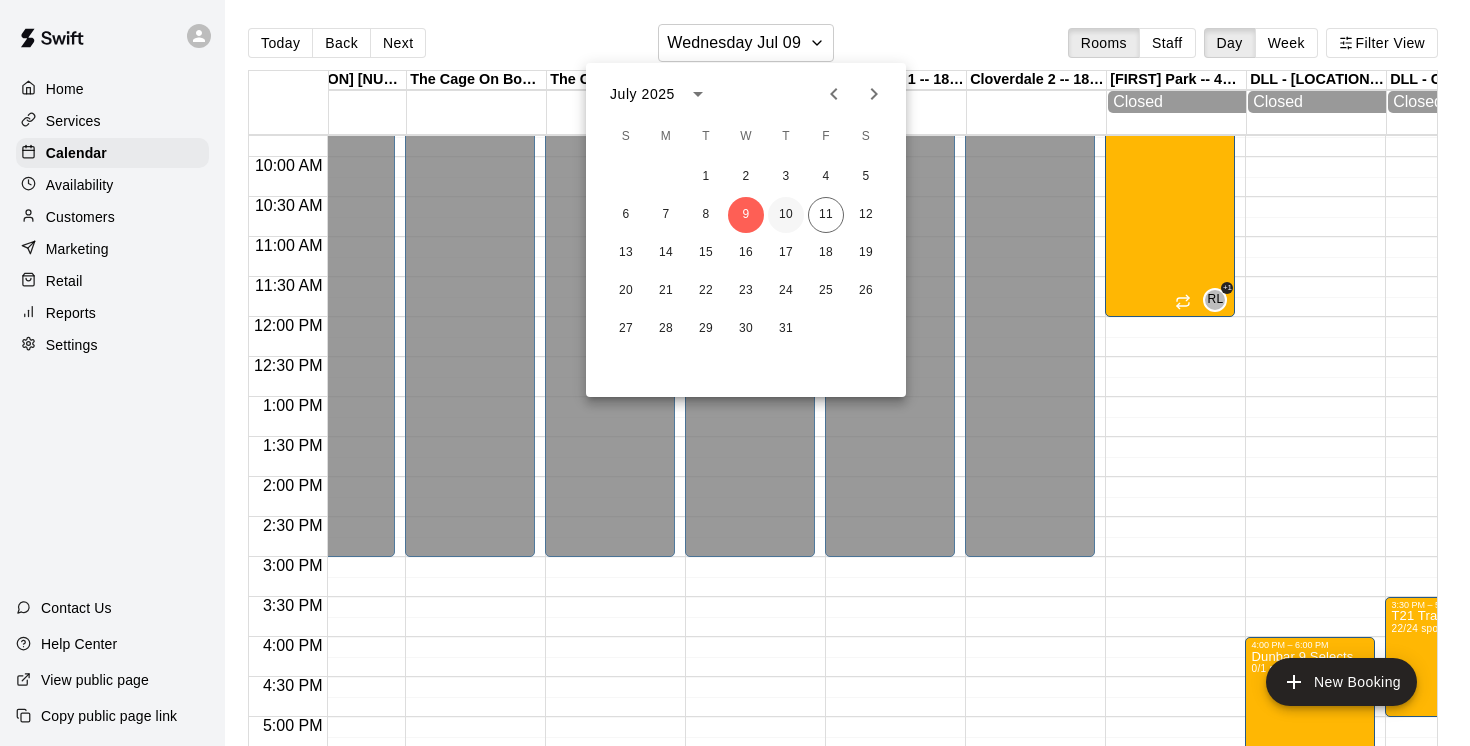 click on "10" at bounding box center [786, 215] 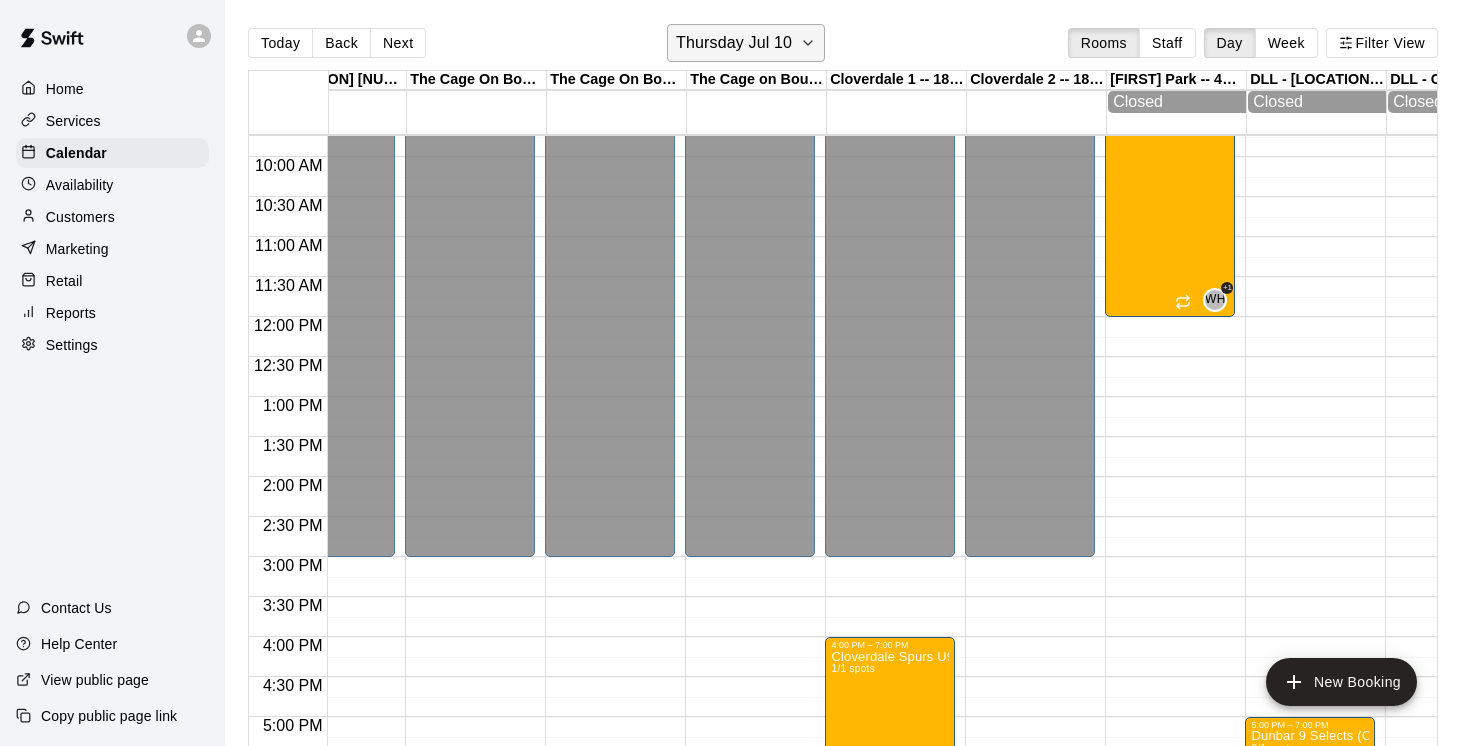 click on "Thursday Jul 10" at bounding box center [746, 43] 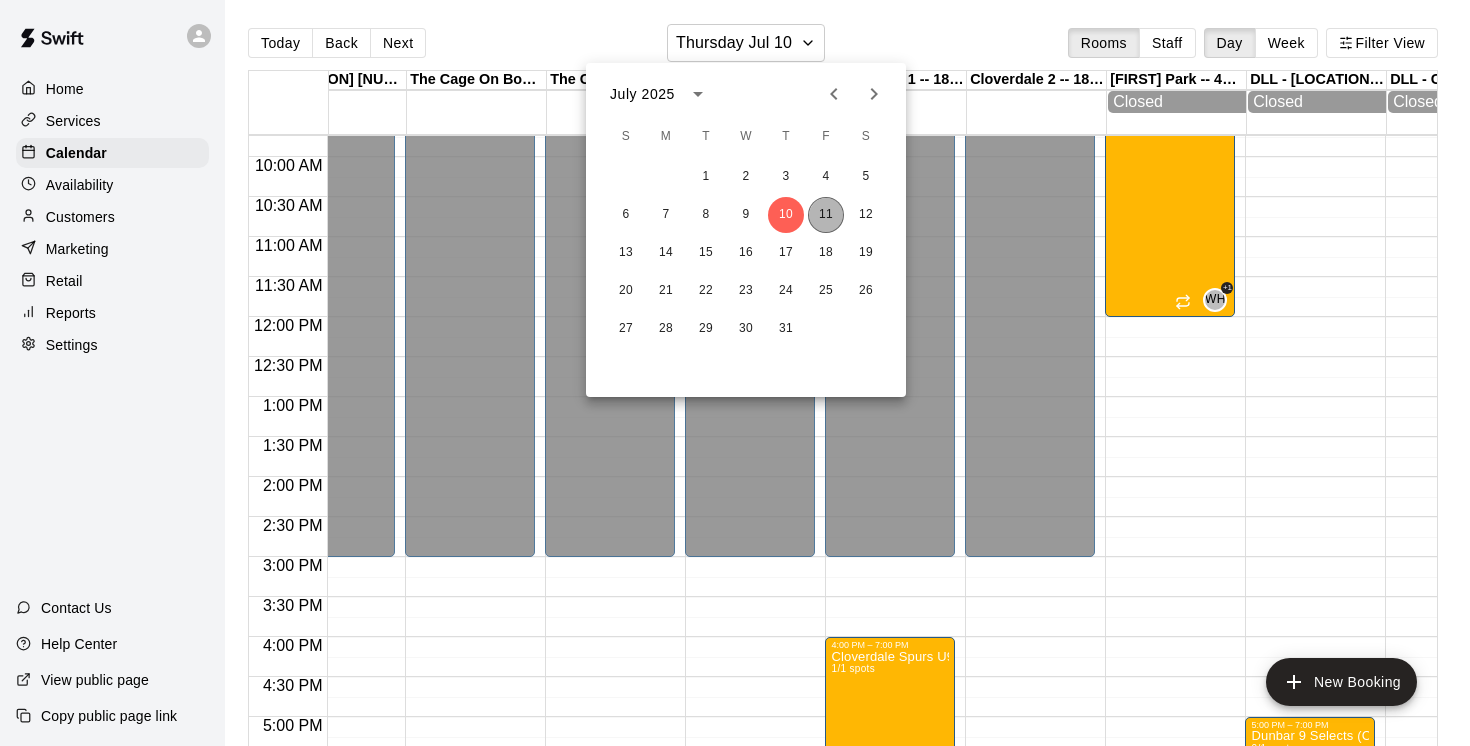 click on "11" at bounding box center (826, 215) 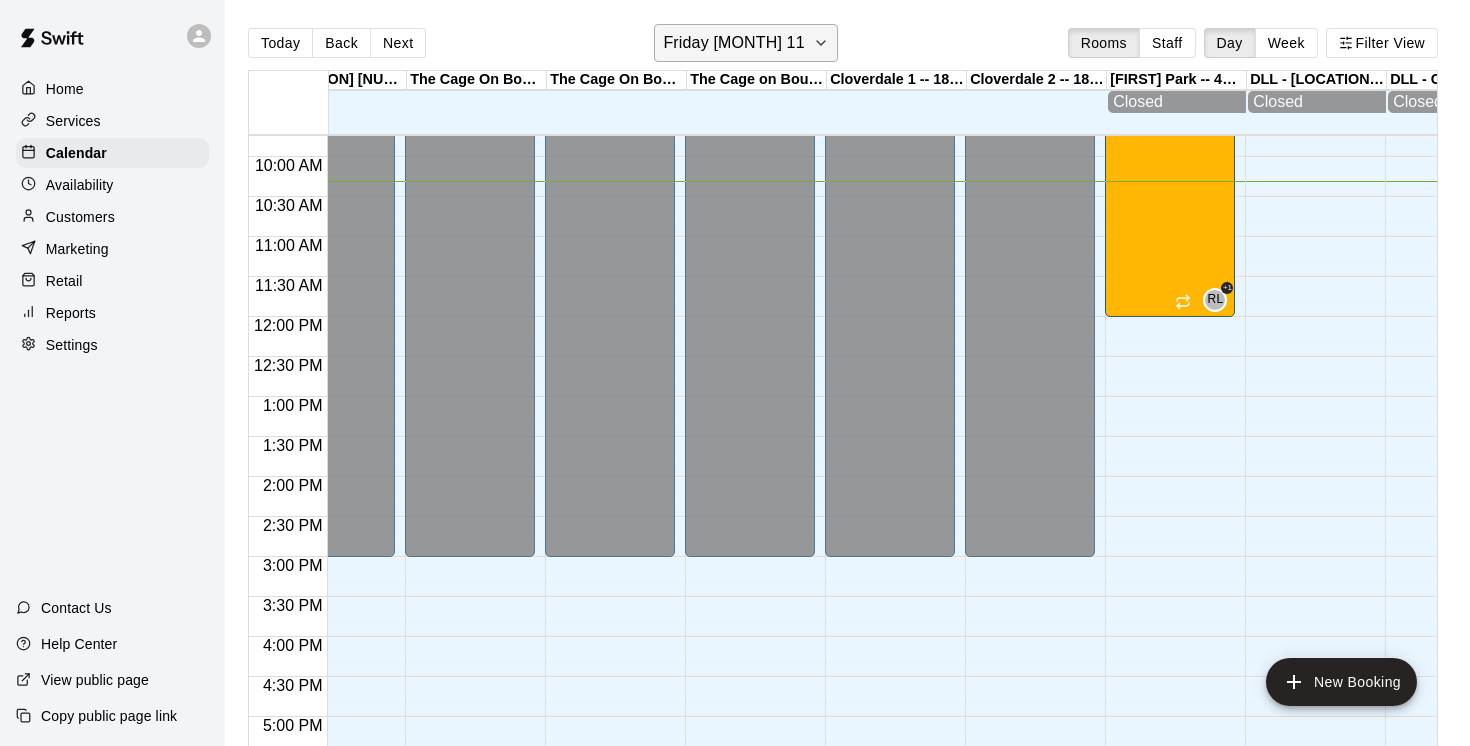 click 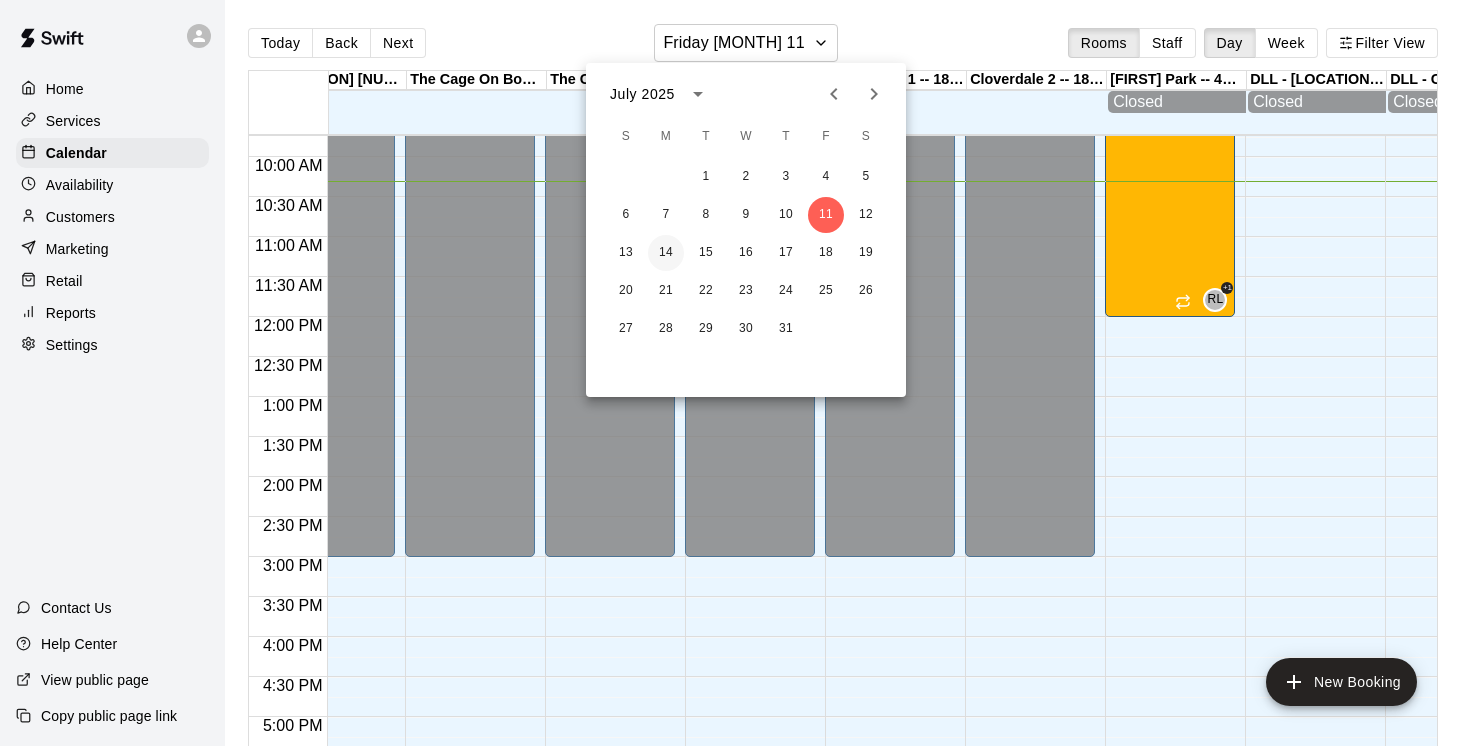 click on "14" at bounding box center (666, 253) 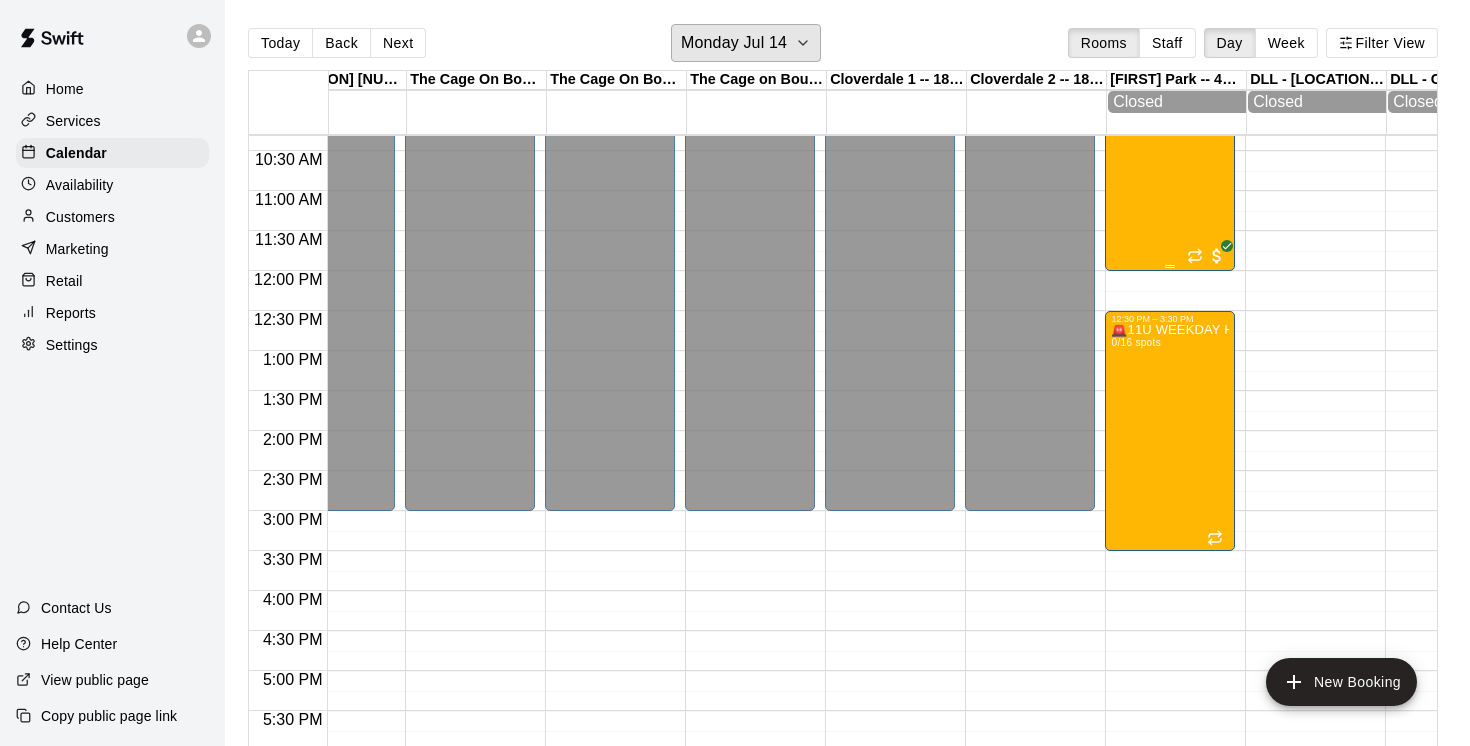 scroll, scrollTop: 837, scrollLeft: 902, axis: both 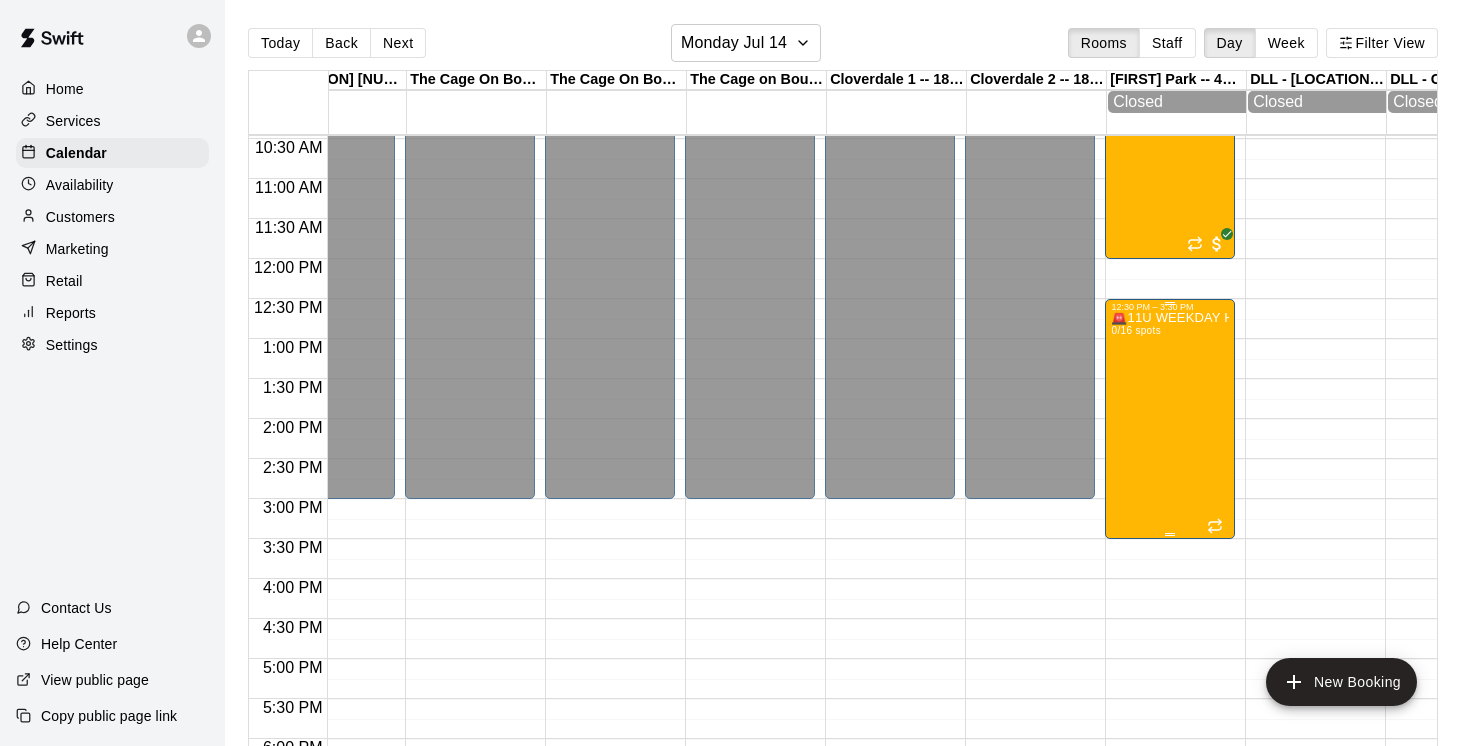 click on "🚨11U WEEKDAY HALF - DAY SUMMER CAMPS 🚨  0/16 spots" at bounding box center (1170, 685) 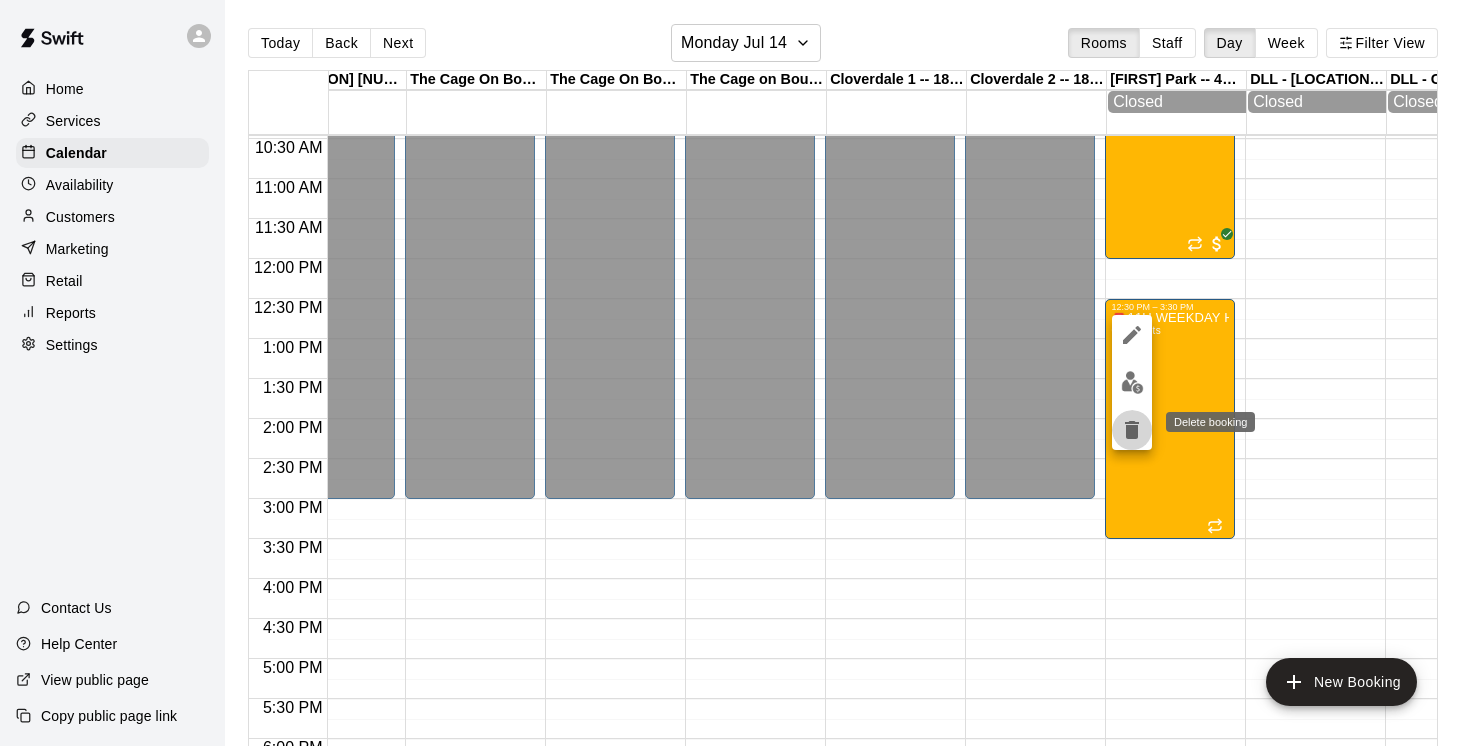 click 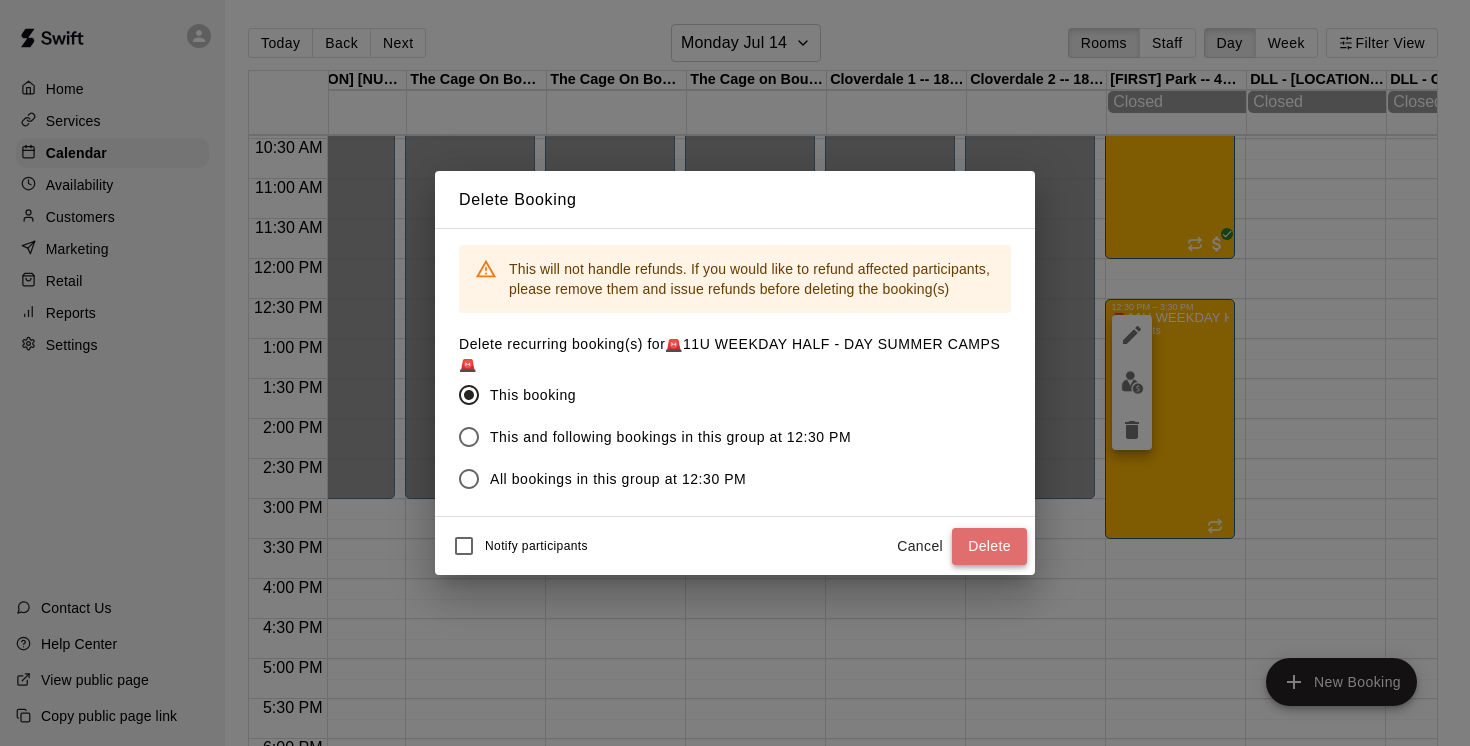 click on "Delete" at bounding box center (989, 546) 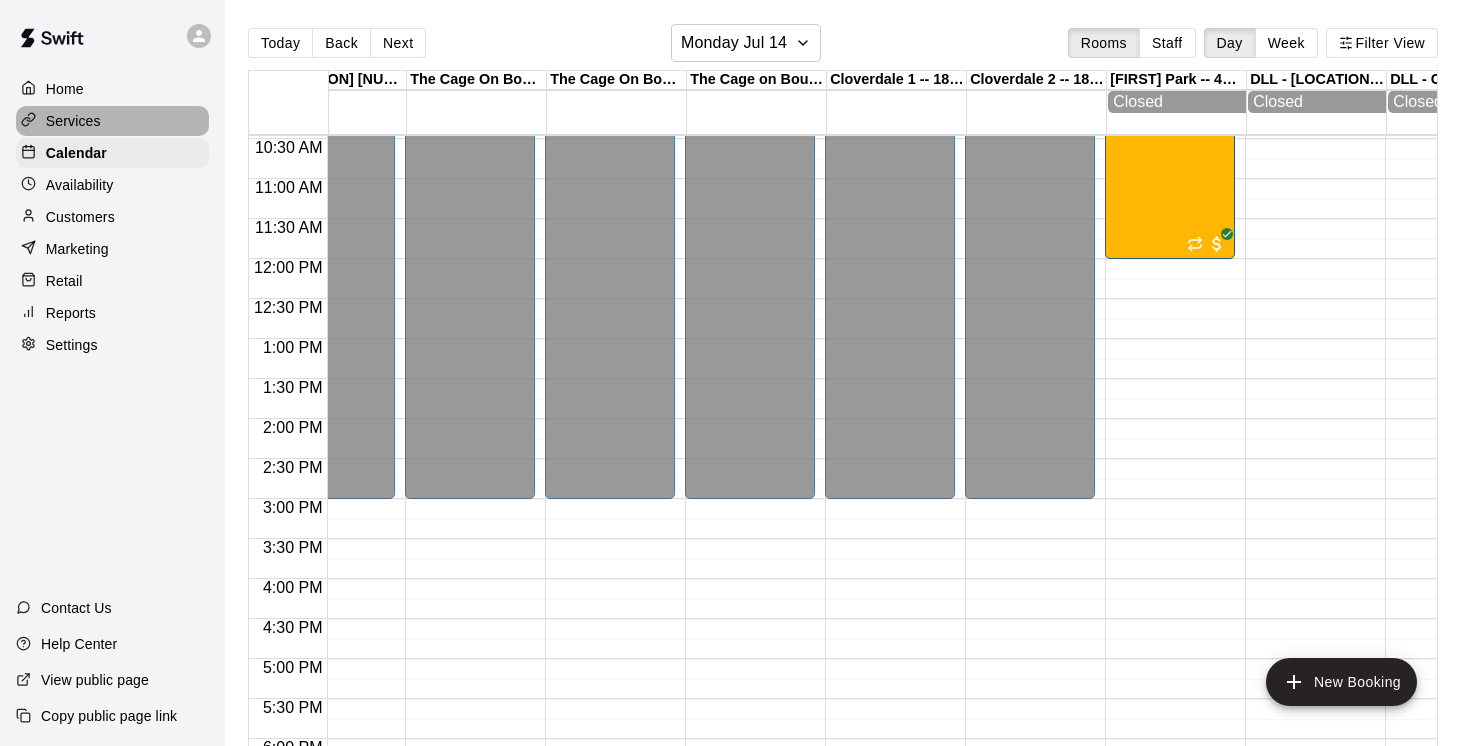 click on "Services" at bounding box center [112, 121] 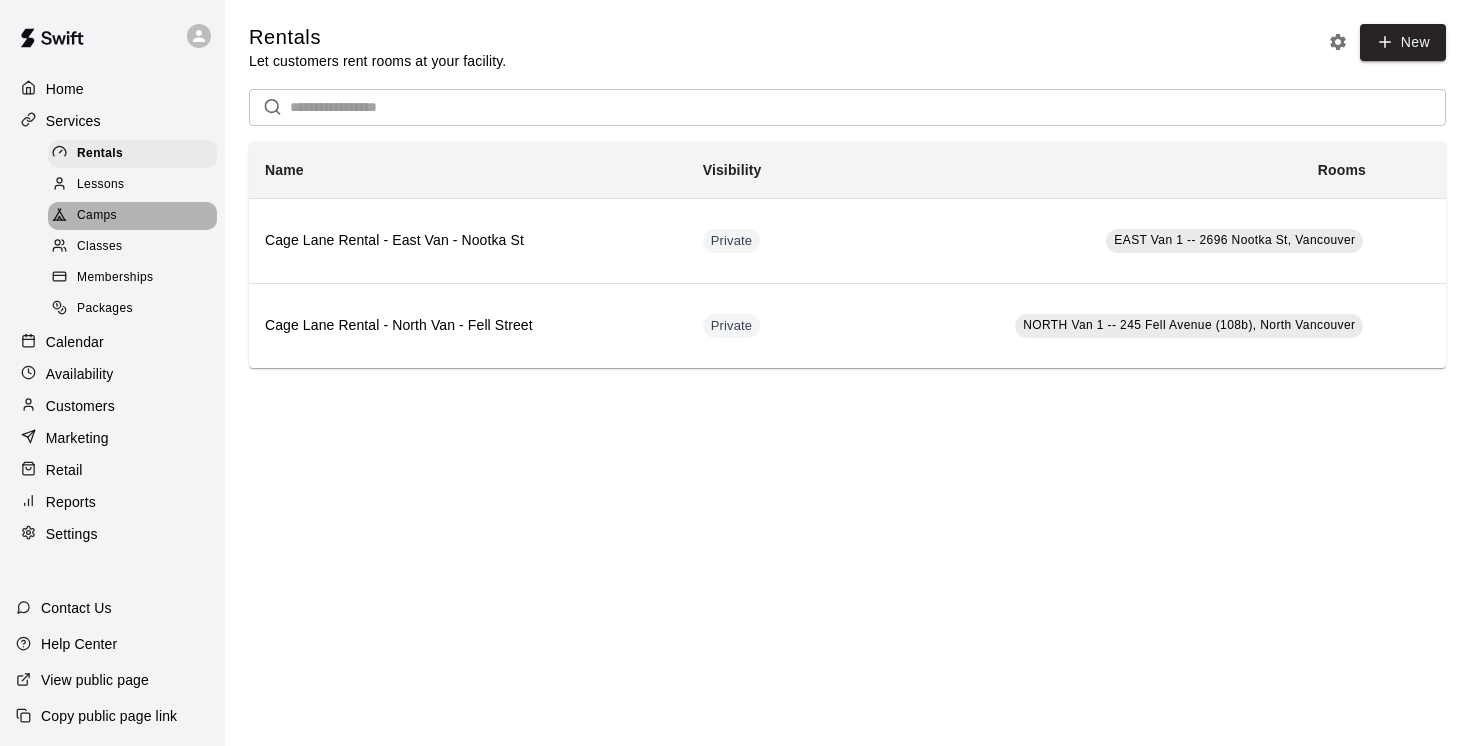 click on "Camps" at bounding box center (132, 216) 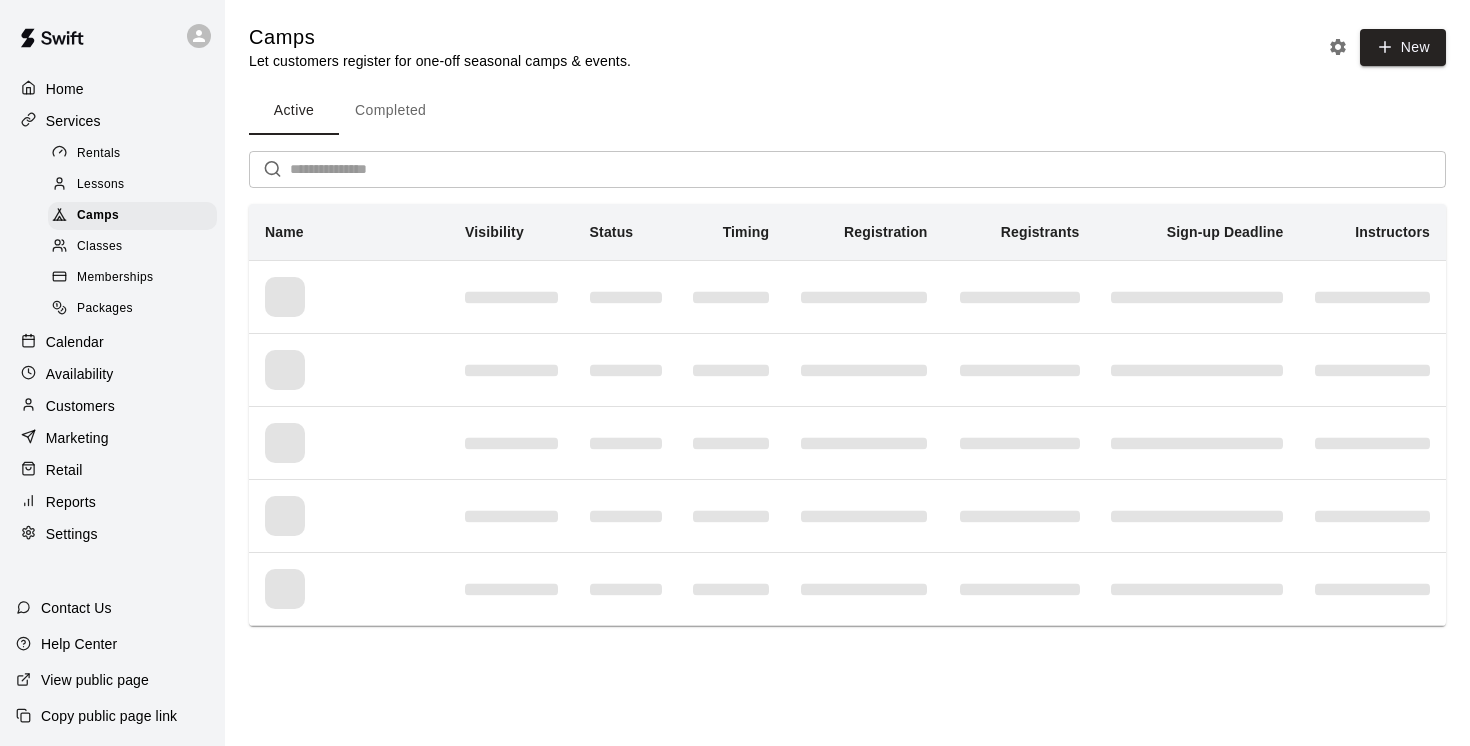 click at bounding box center [868, 169] 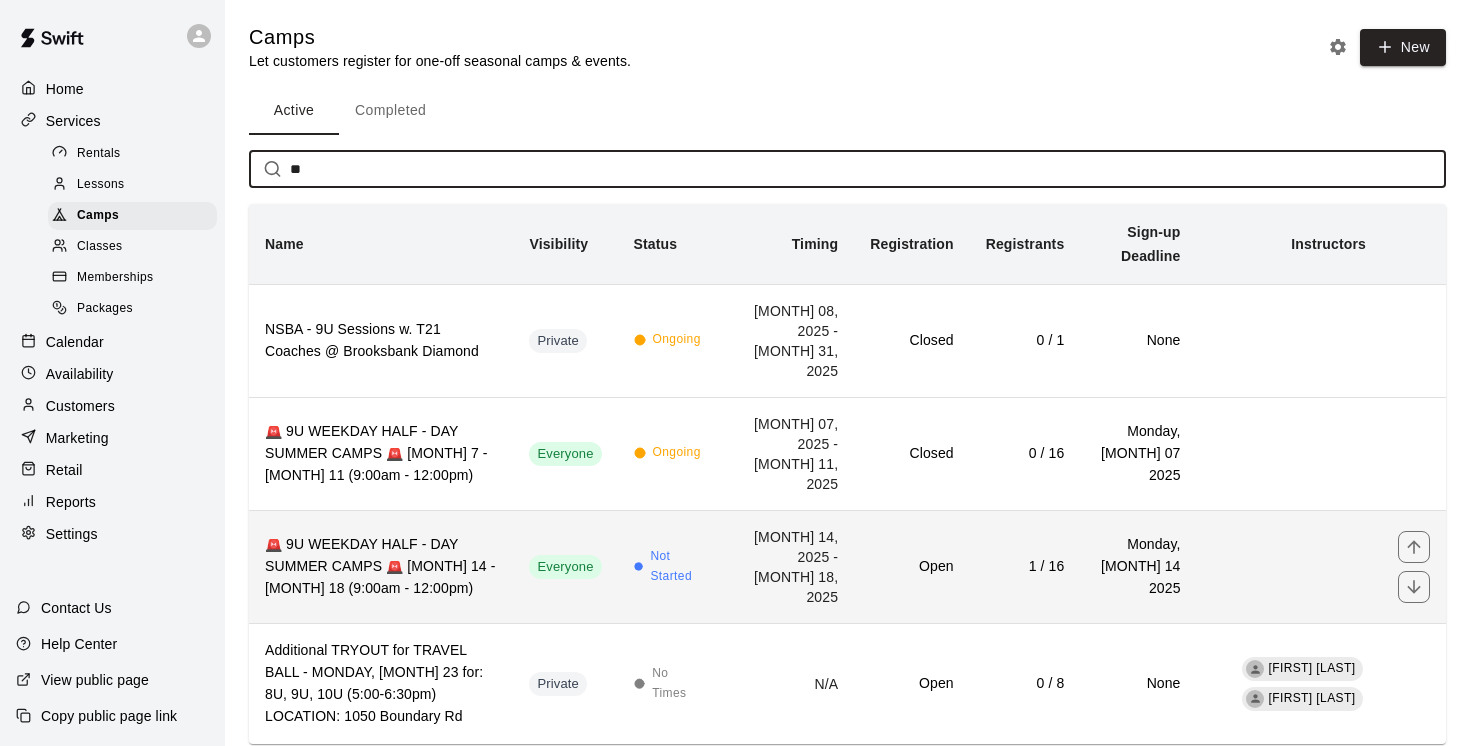 type on "**" 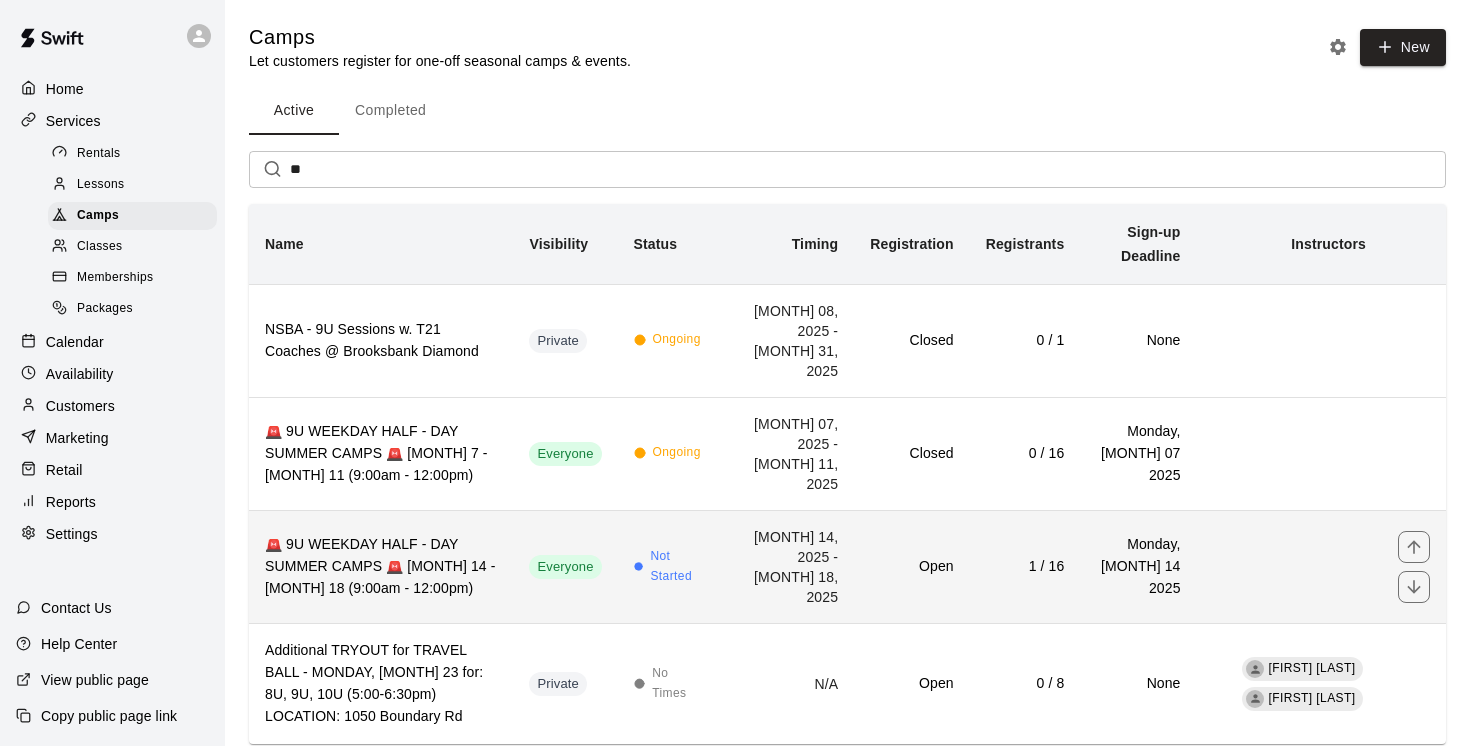 click on "🚨 [NUMBER]U WEEKDAY HALF - DAY SUMMER CAMPS 🚨 [MONTH] [DAY] - [MONTH] [DAY] ([TIME] - [TIME])" at bounding box center [381, 567] 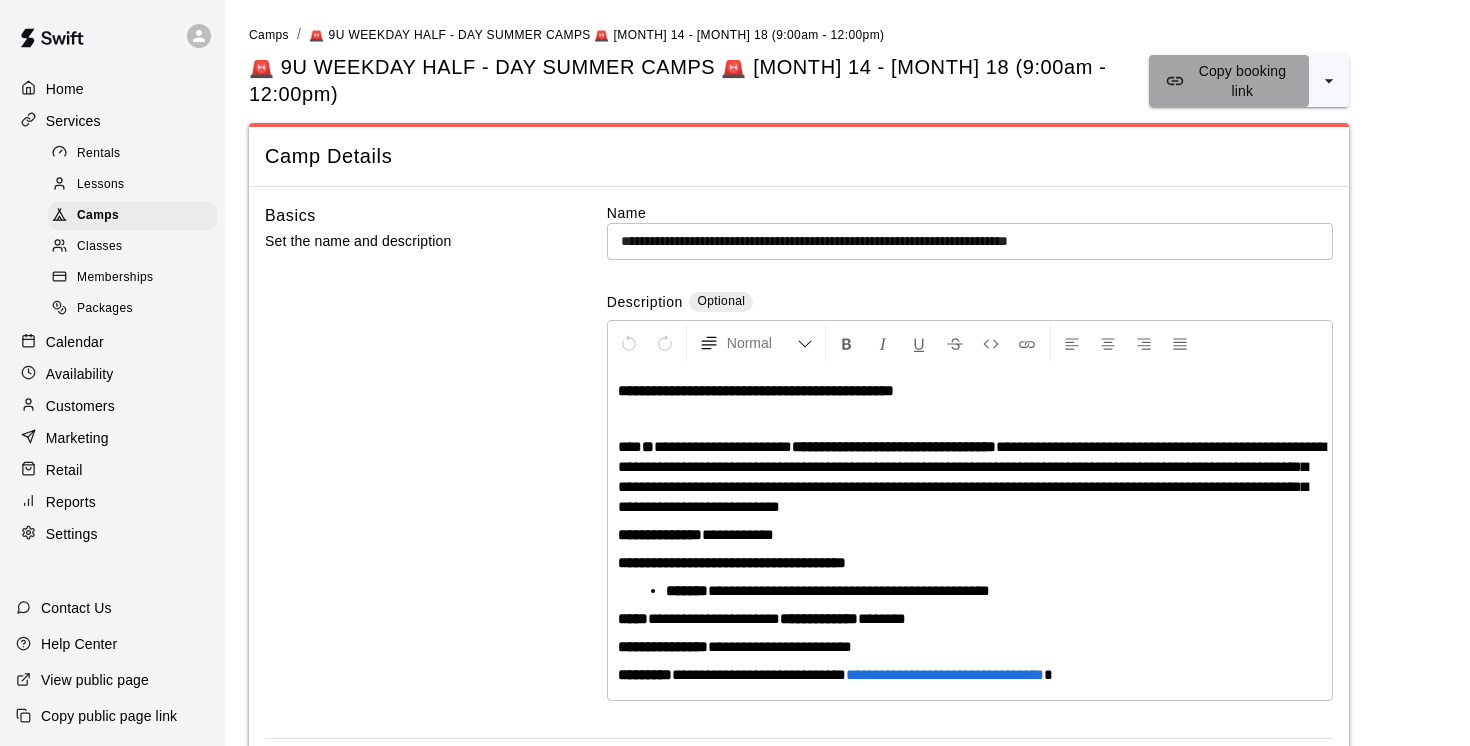 click on "Copy booking link" at bounding box center (1242, 81) 